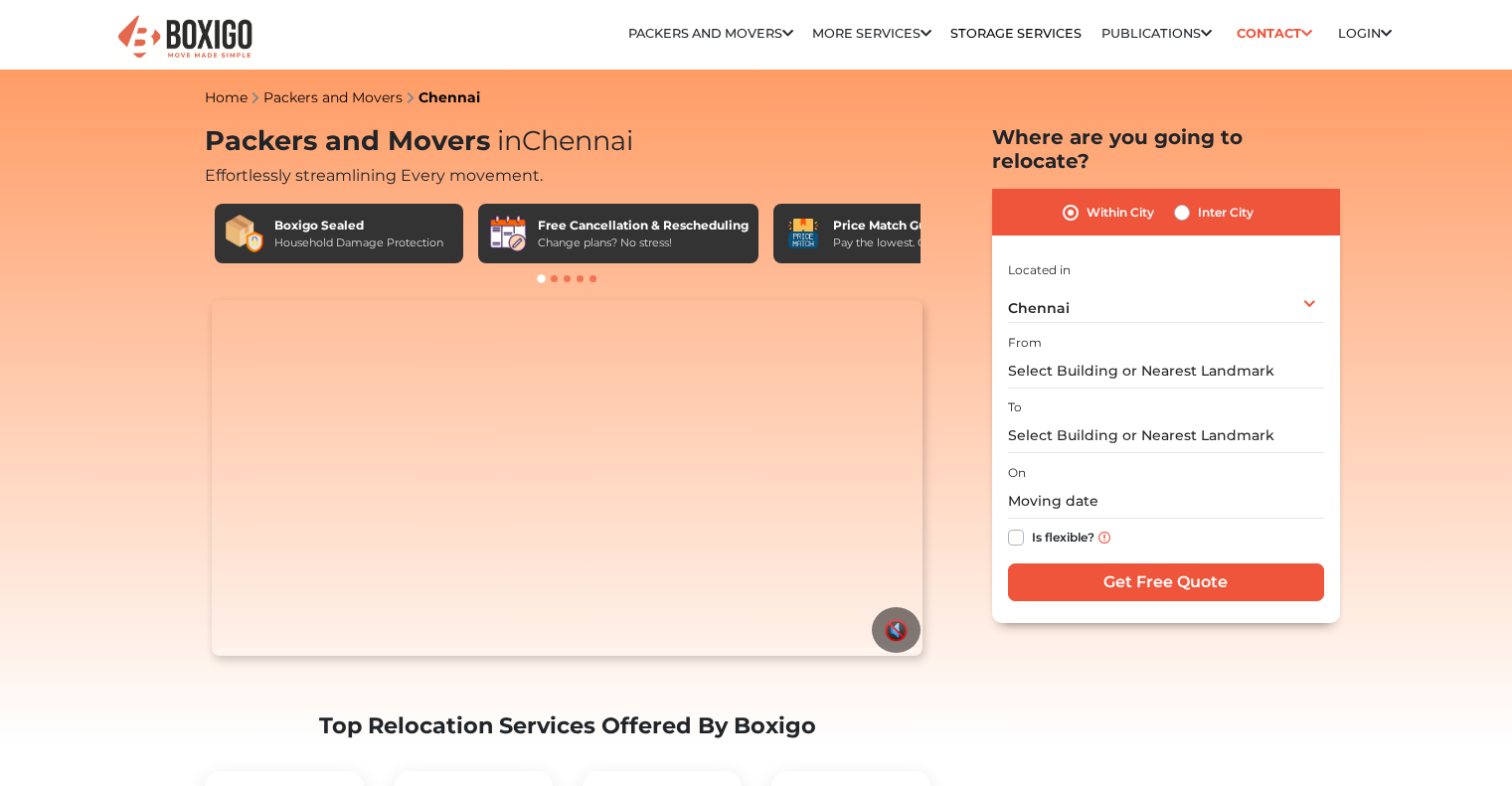 scroll, scrollTop: 0, scrollLeft: 0, axis: both 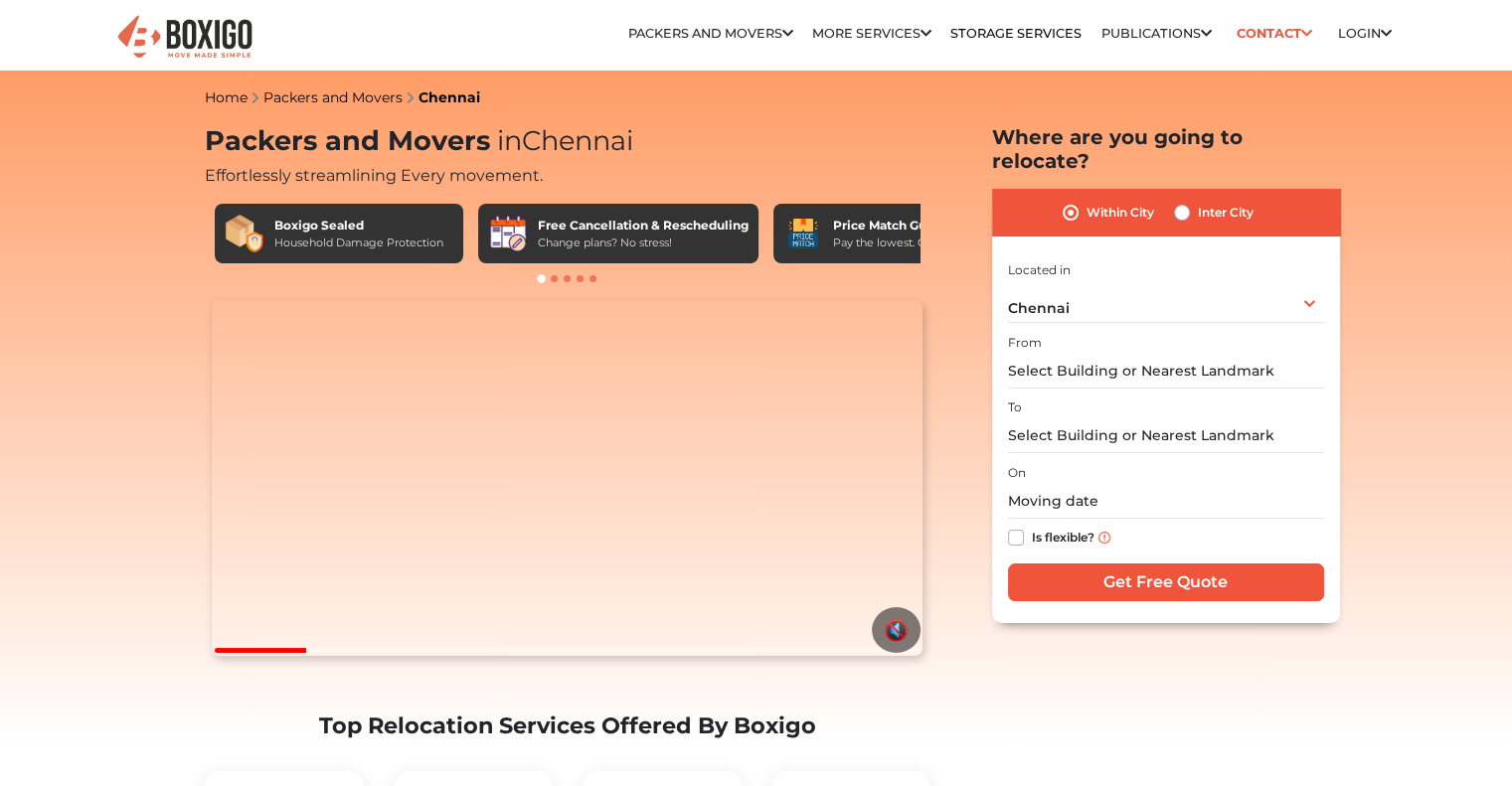 click on "Home
Packers and Movers
[CITY]
Packers and Movers      in  [CITY]
Effortlessly streamlining Every movement.
Boxigo Sealed
Household Damage Protection
Free Cancellation & Rescheduling
Change plans? No stress!
No Hidden Costs" at bounding box center (756, 4072) 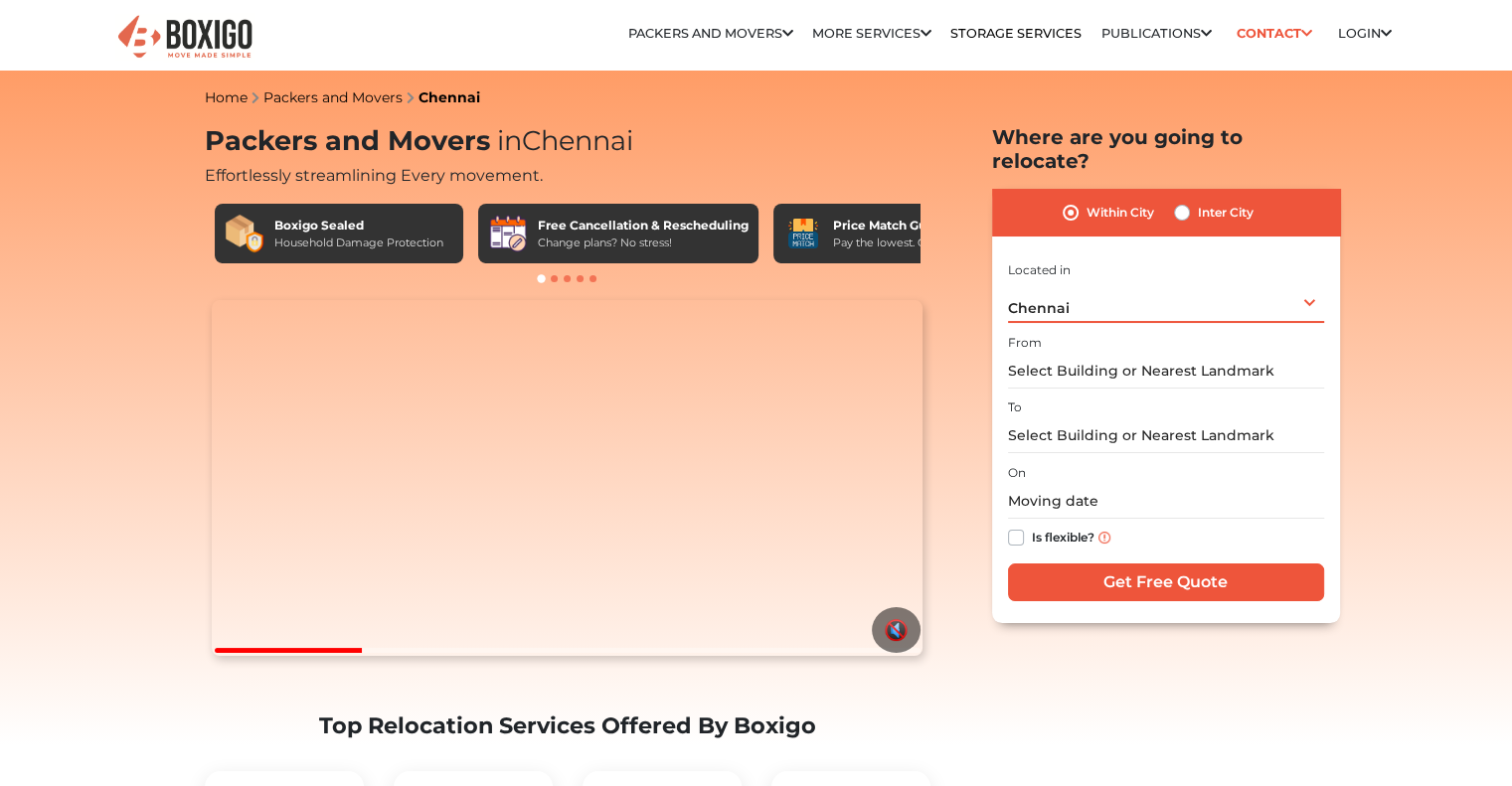 click on "Chennai" at bounding box center (1039, 308) 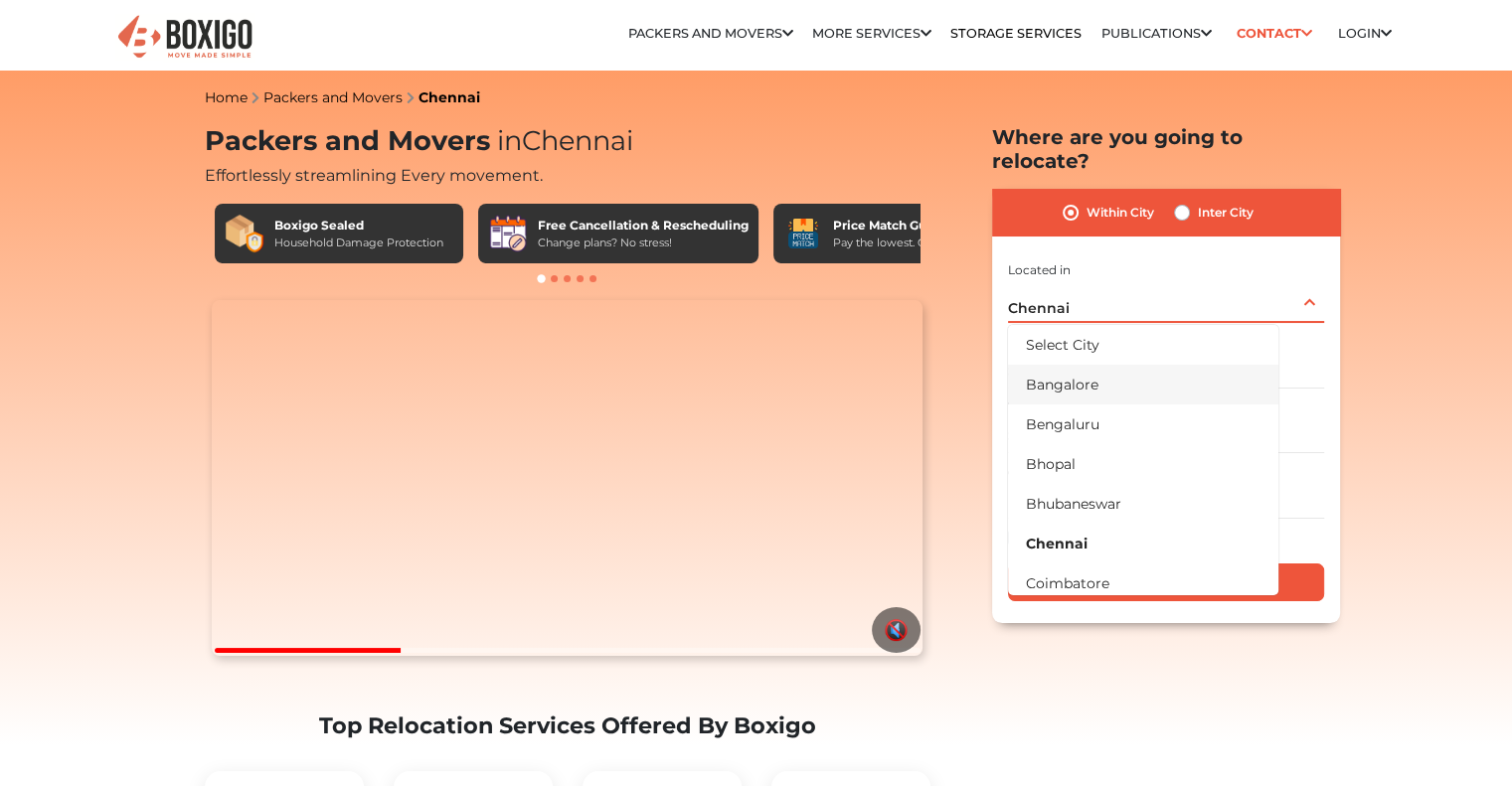 click on "Bangalore" at bounding box center (1143, 385) 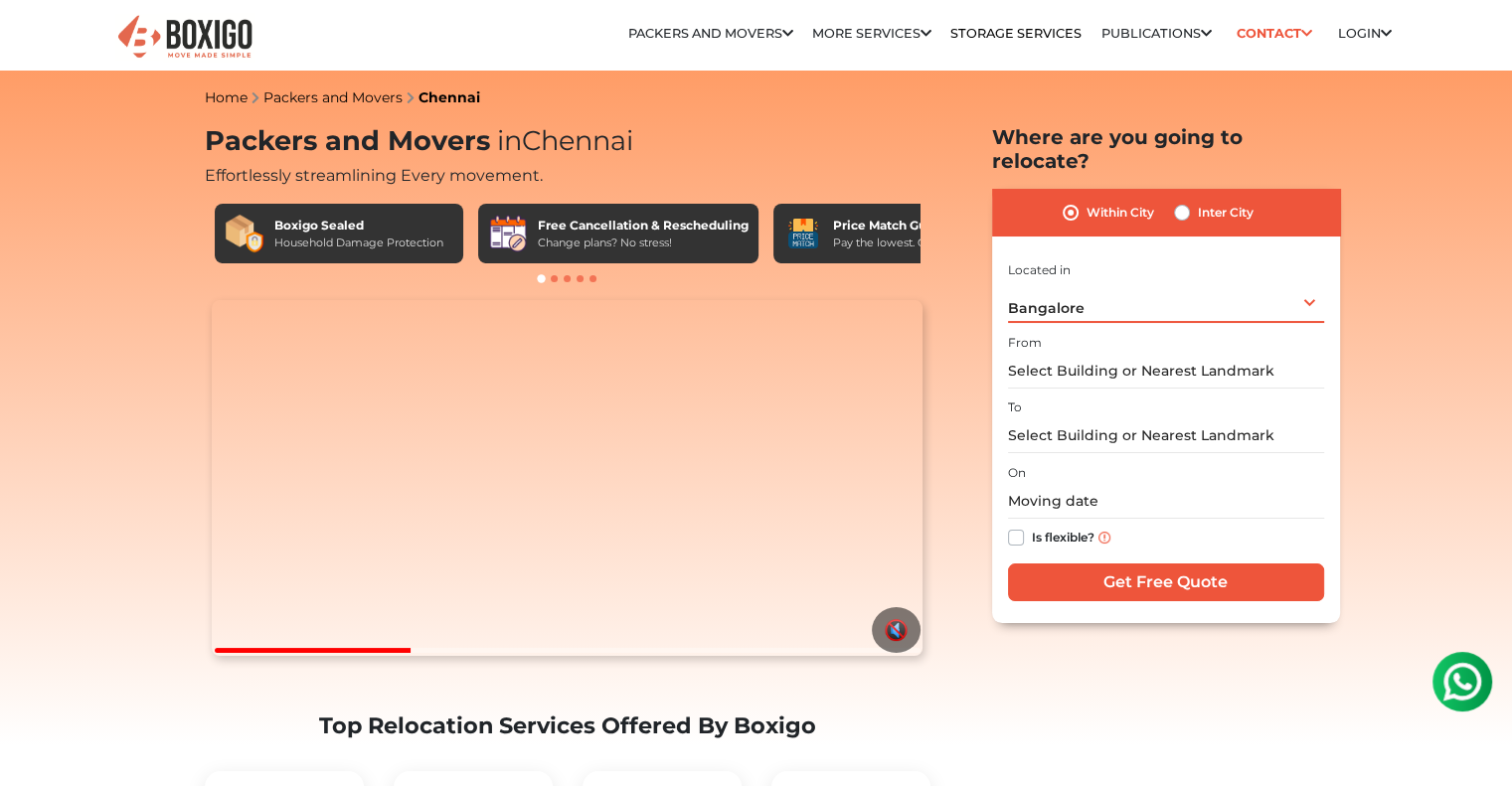 scroll, scrollTop: 0, scrollLeft: 0, axis: both 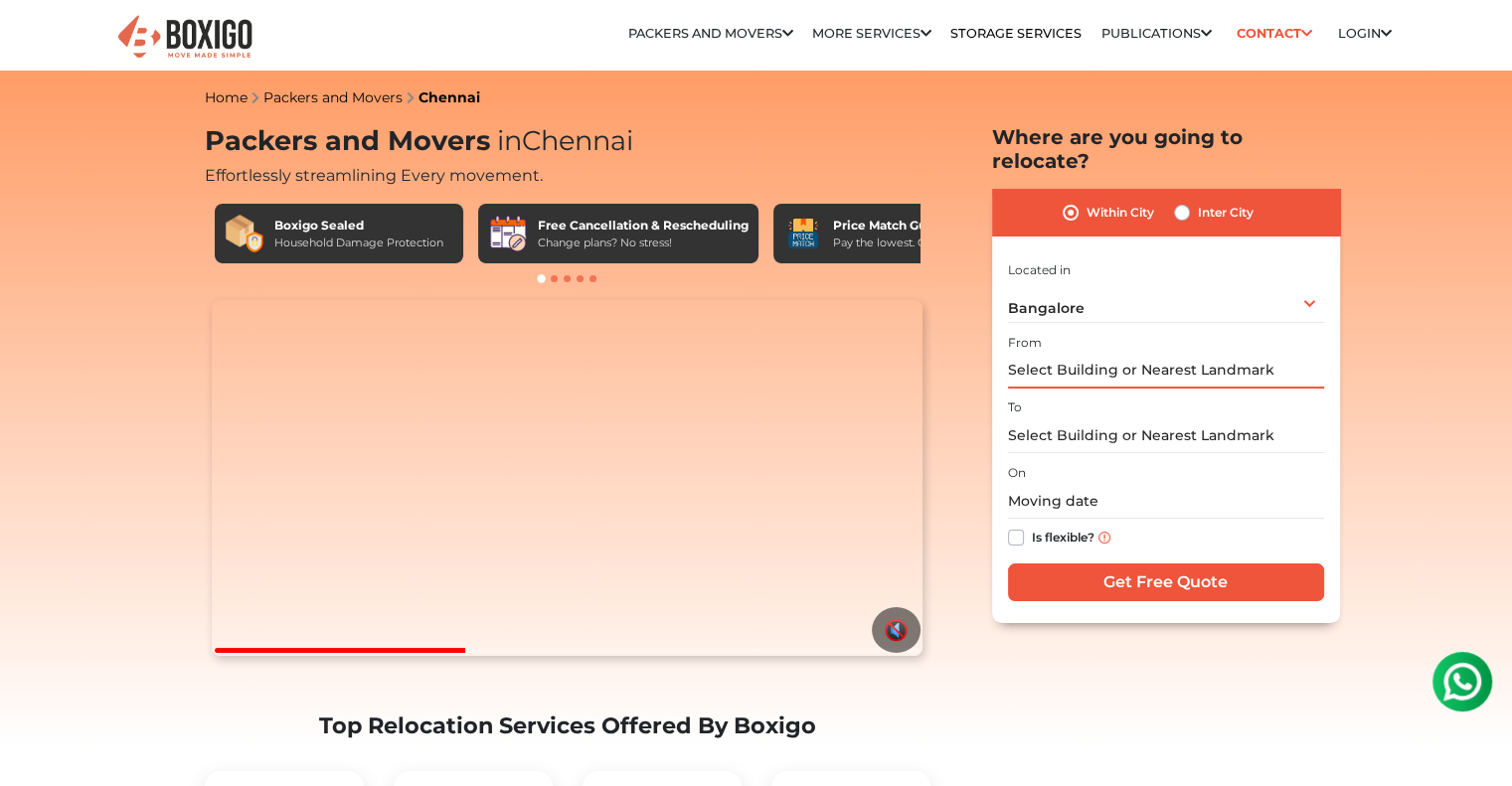 click at bounding box center [1166, 371] 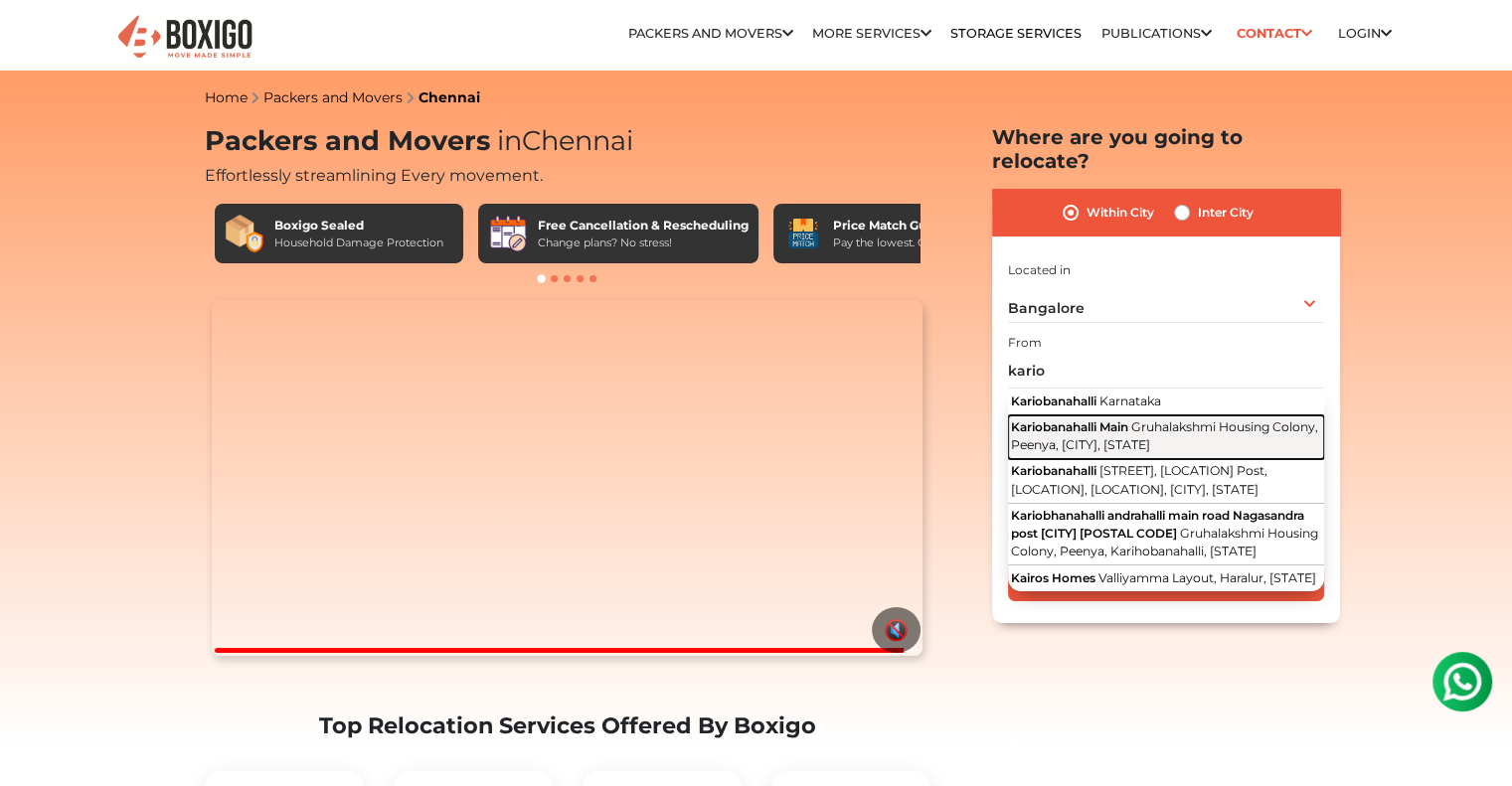 click on "Gruhalakshmi Housing Colony, Peenya, [CITY], [STATE]" at bounding box center (1164, 436) 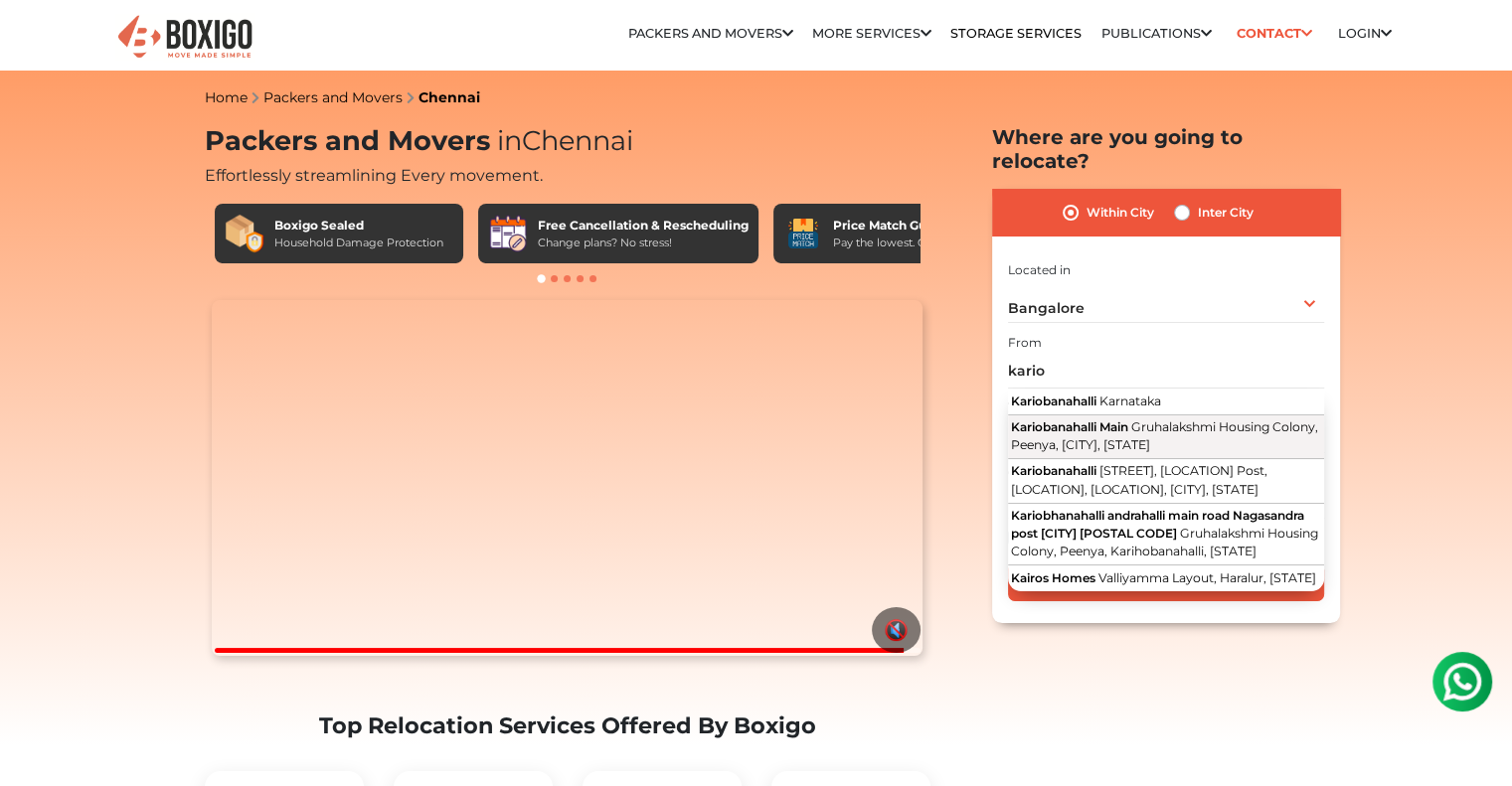 type on "Kariobanahalli Main, Gruhalakshmi Housing Colony, Peenya, [CITY], [STATE]" 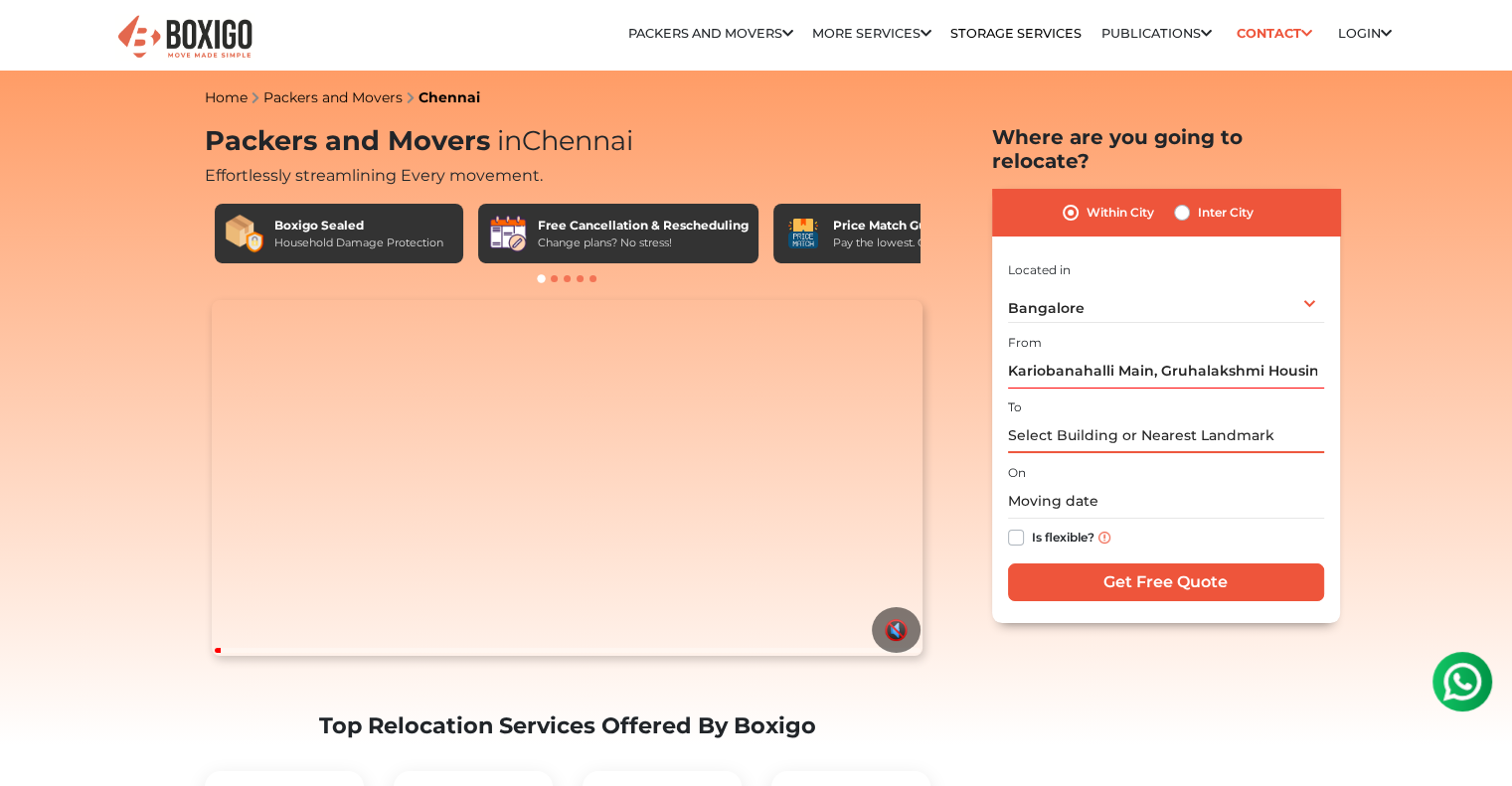 click at bounding box center (1166, 435) 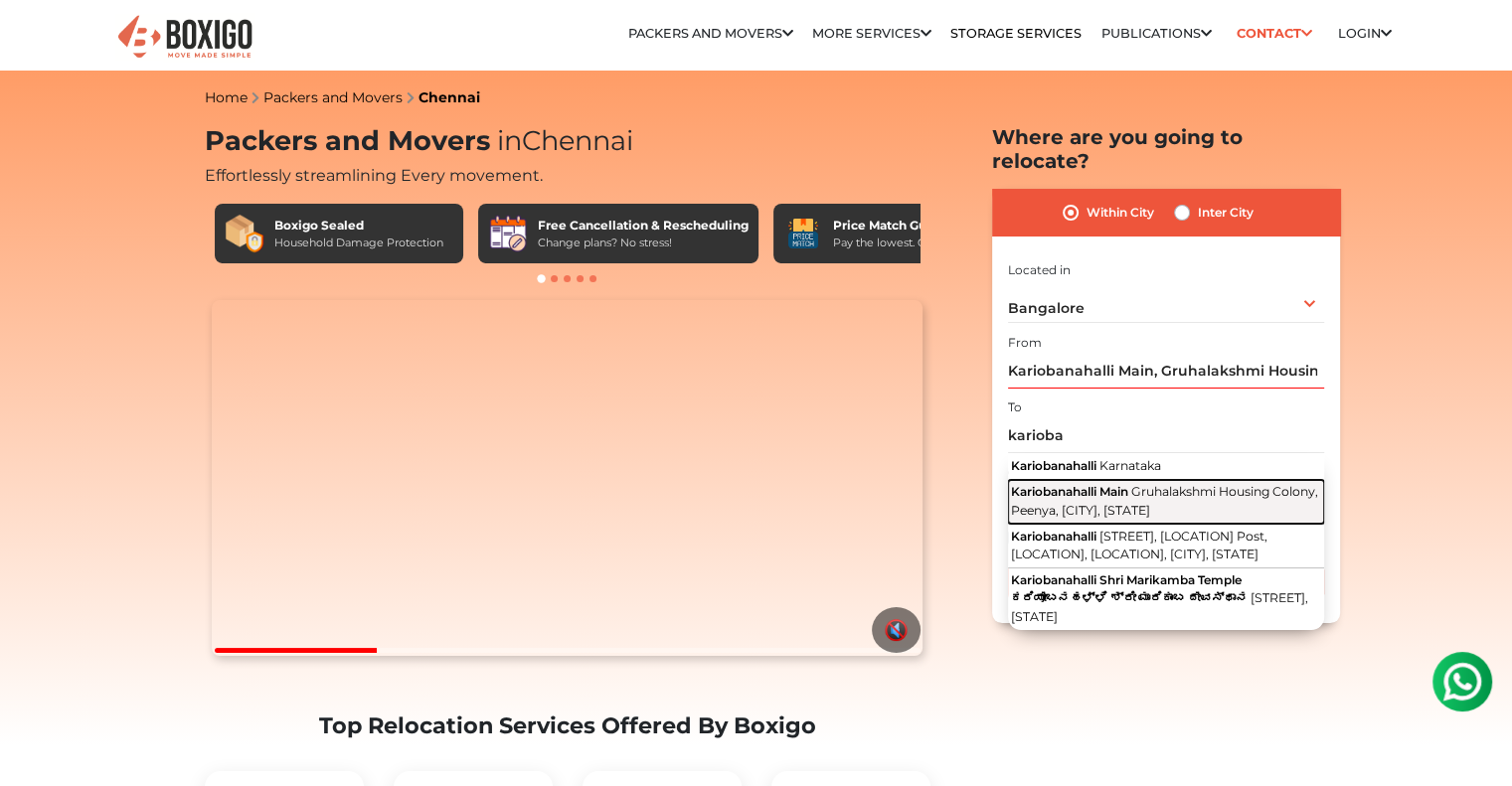 click on "[STREET]
[STREET], [CITY], [STATE]" at bounding box center (1166, 502) 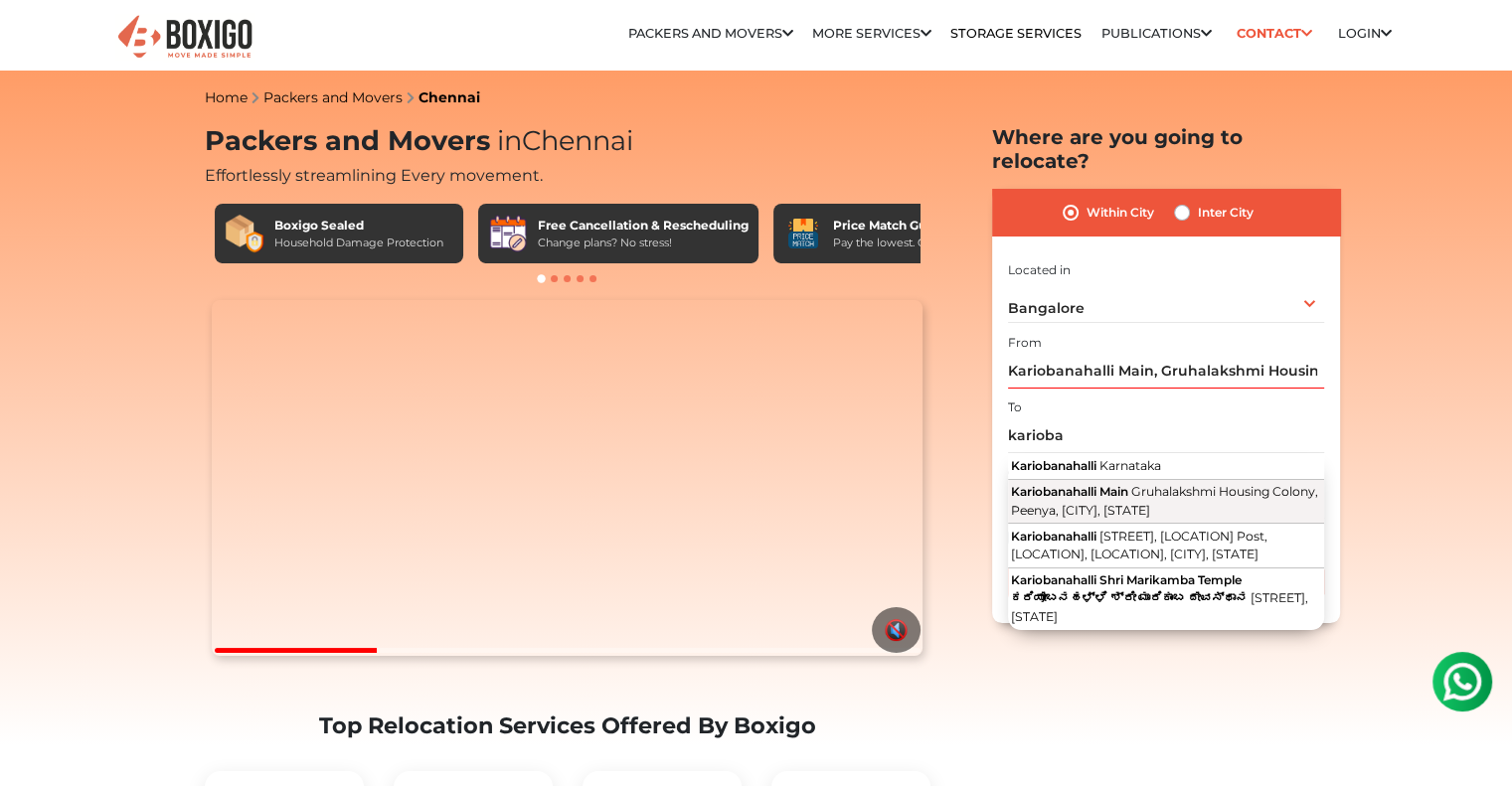 type on "Kariobanahalli Main, Gruhalakshmi Housing Colony, Peenya, [CITY], [STATE]" 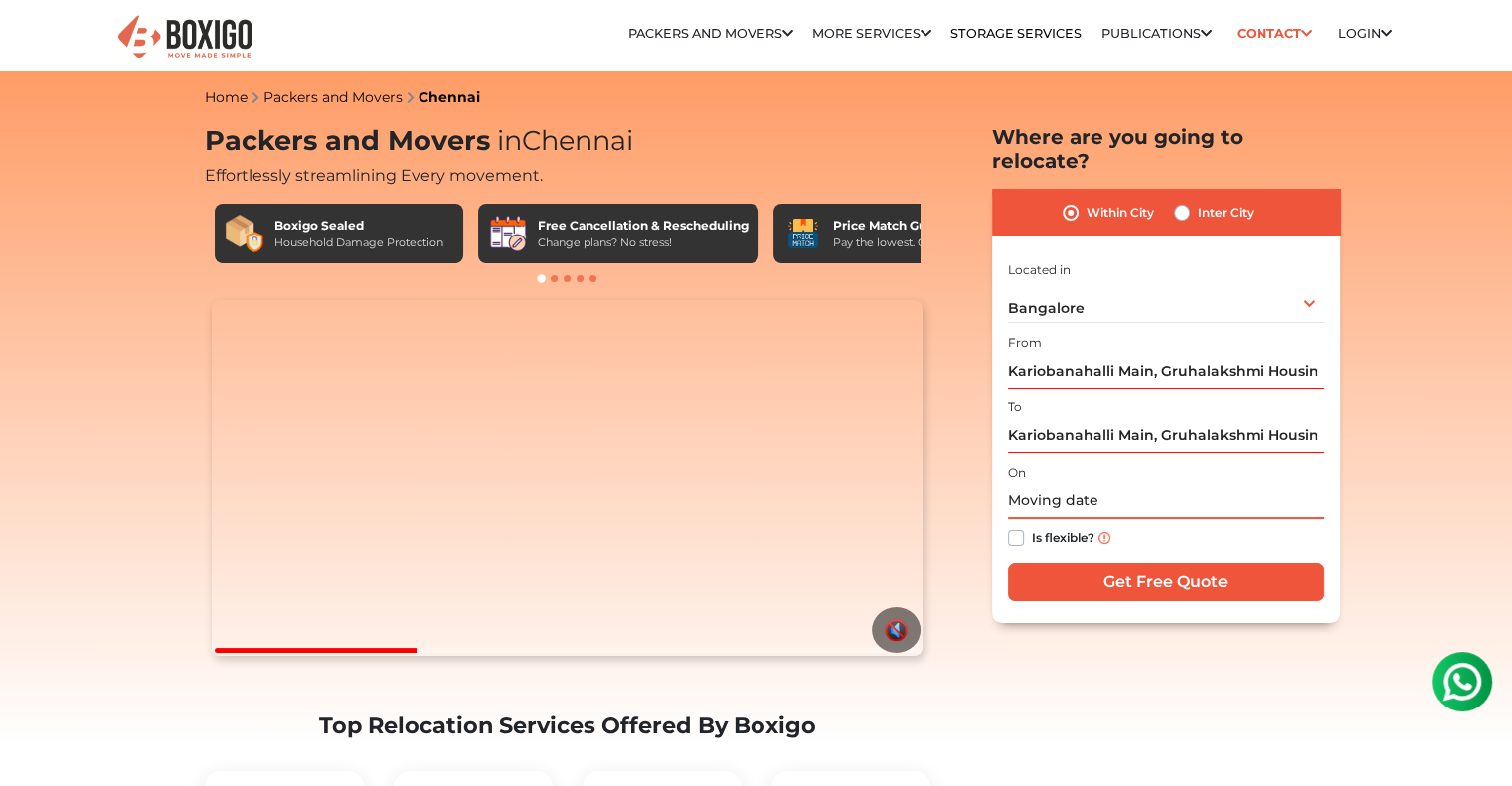 click at bounding box center (1166, 501) 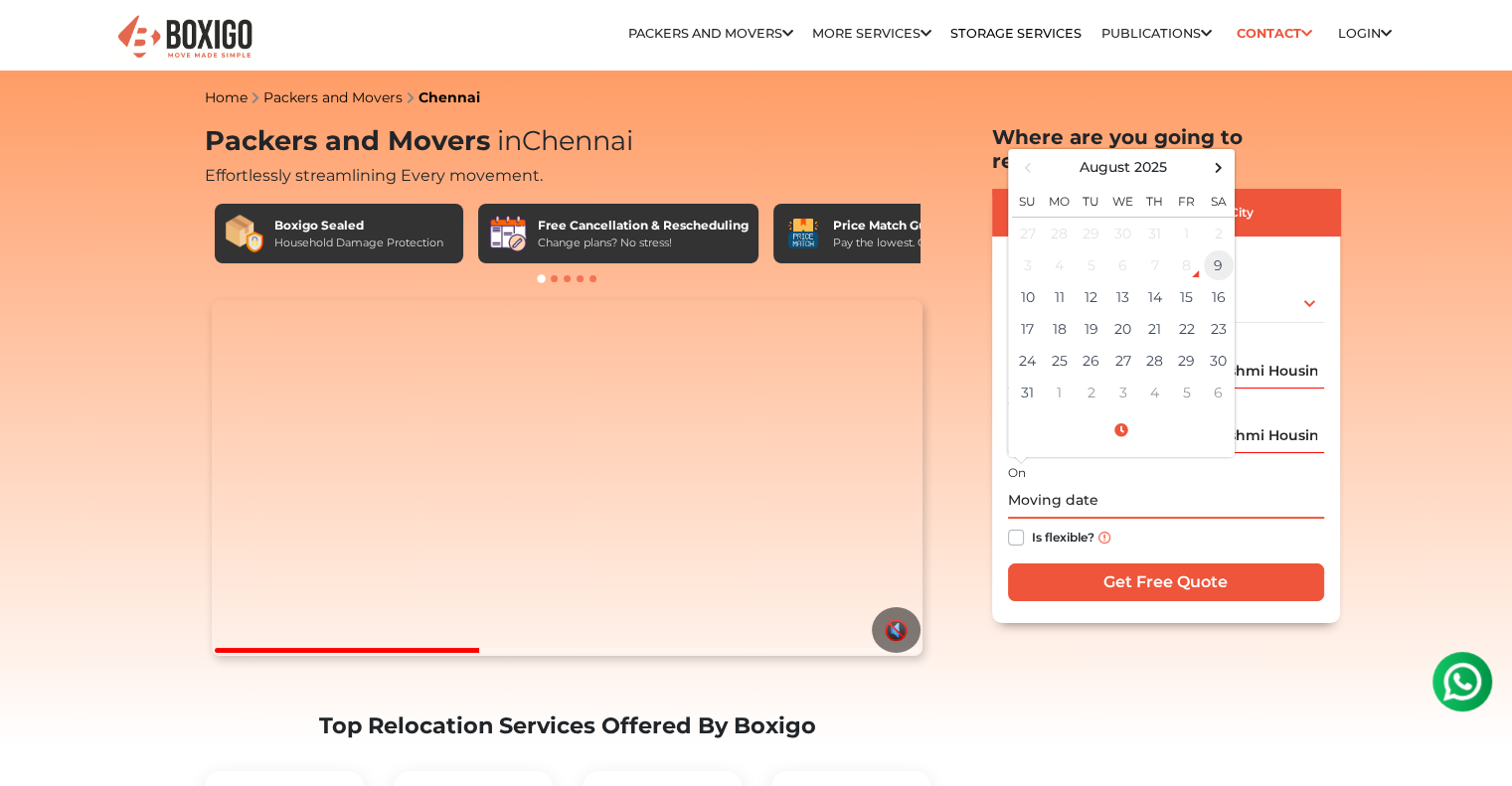 click on "9" at bounding box center (1219, 265) 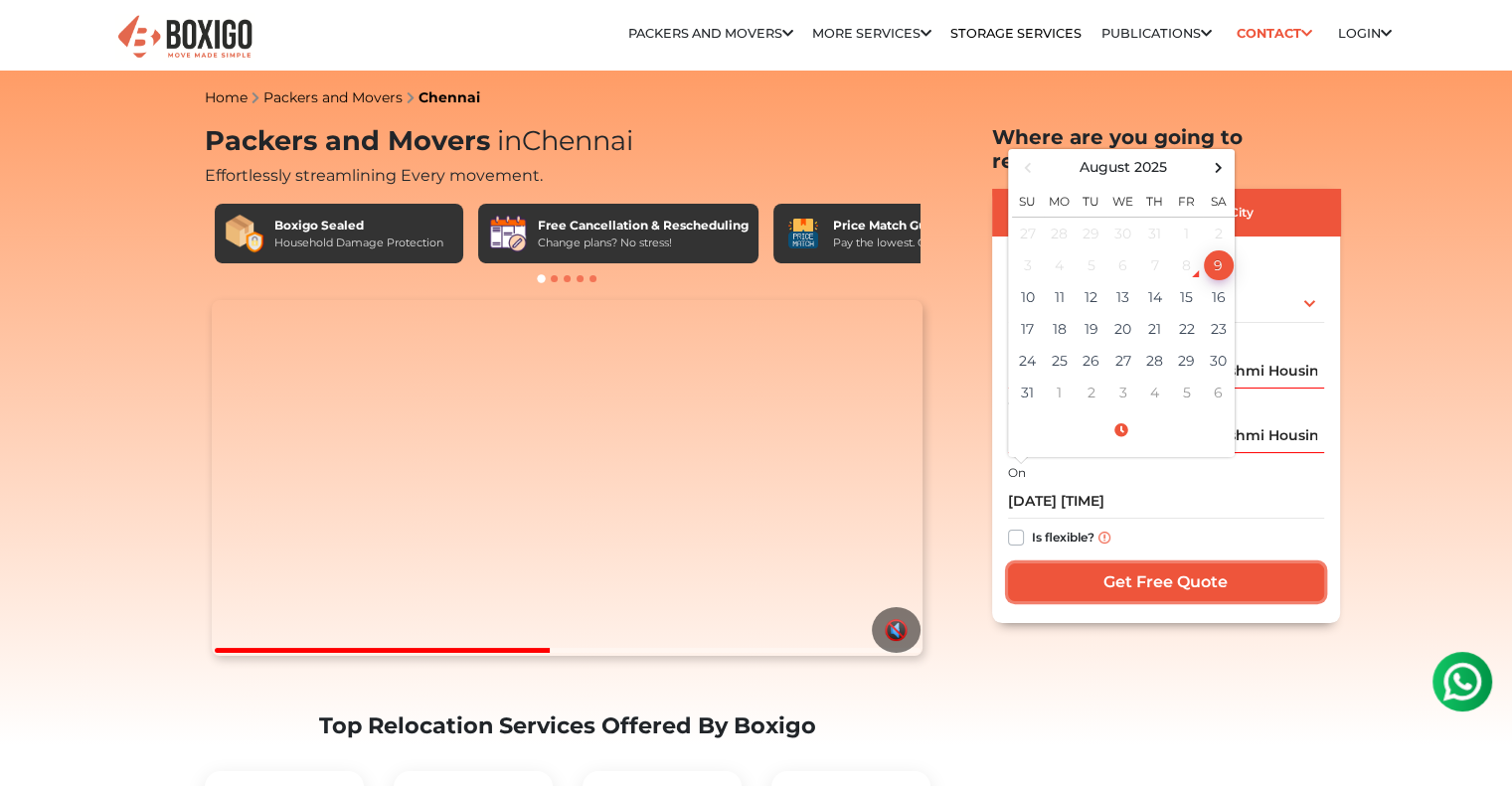 click on "Get Free Quote" at bounding box center (1166, 582) 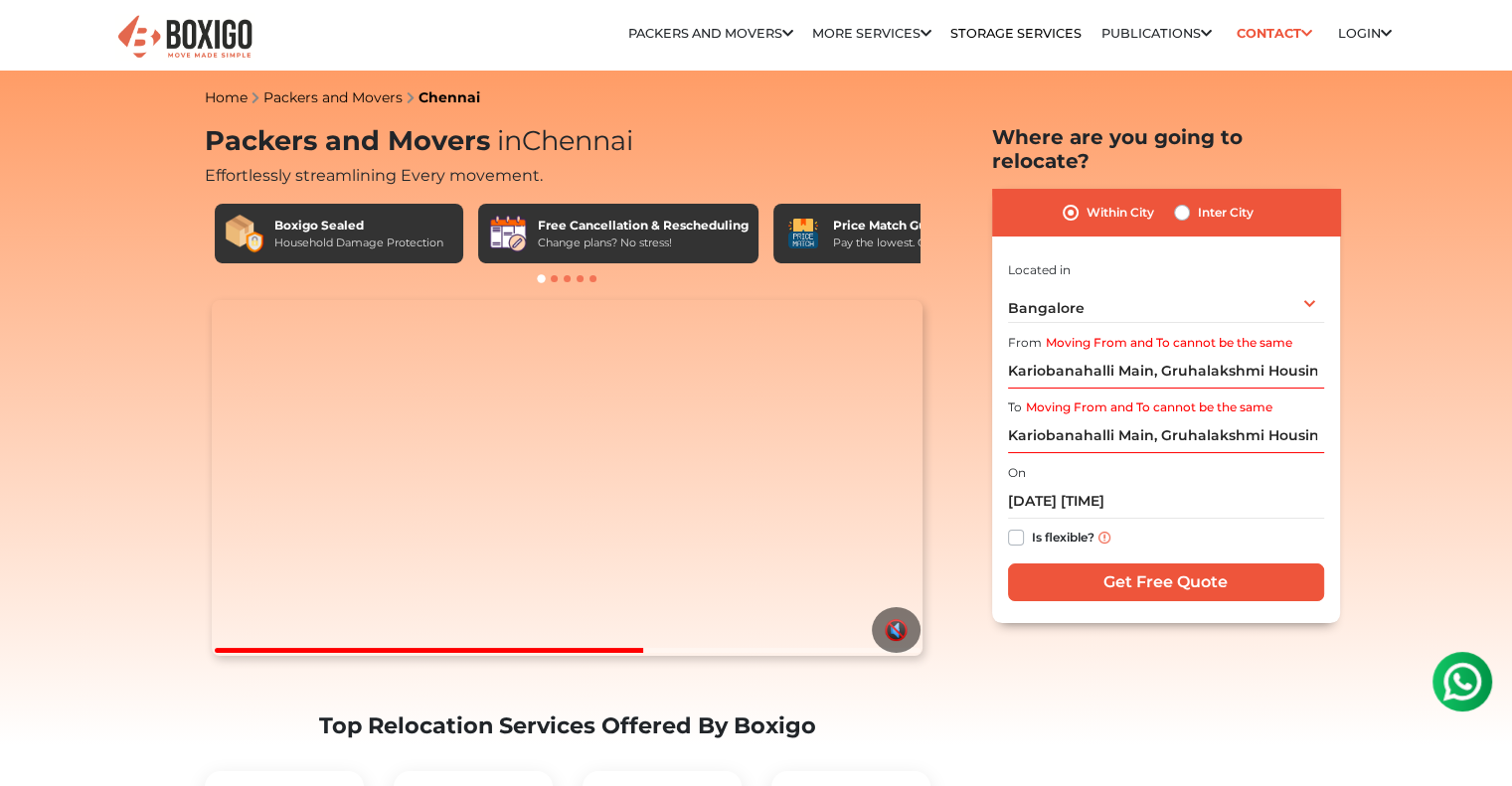 click on "Is flexible?" at bounding box center [1063, 536] 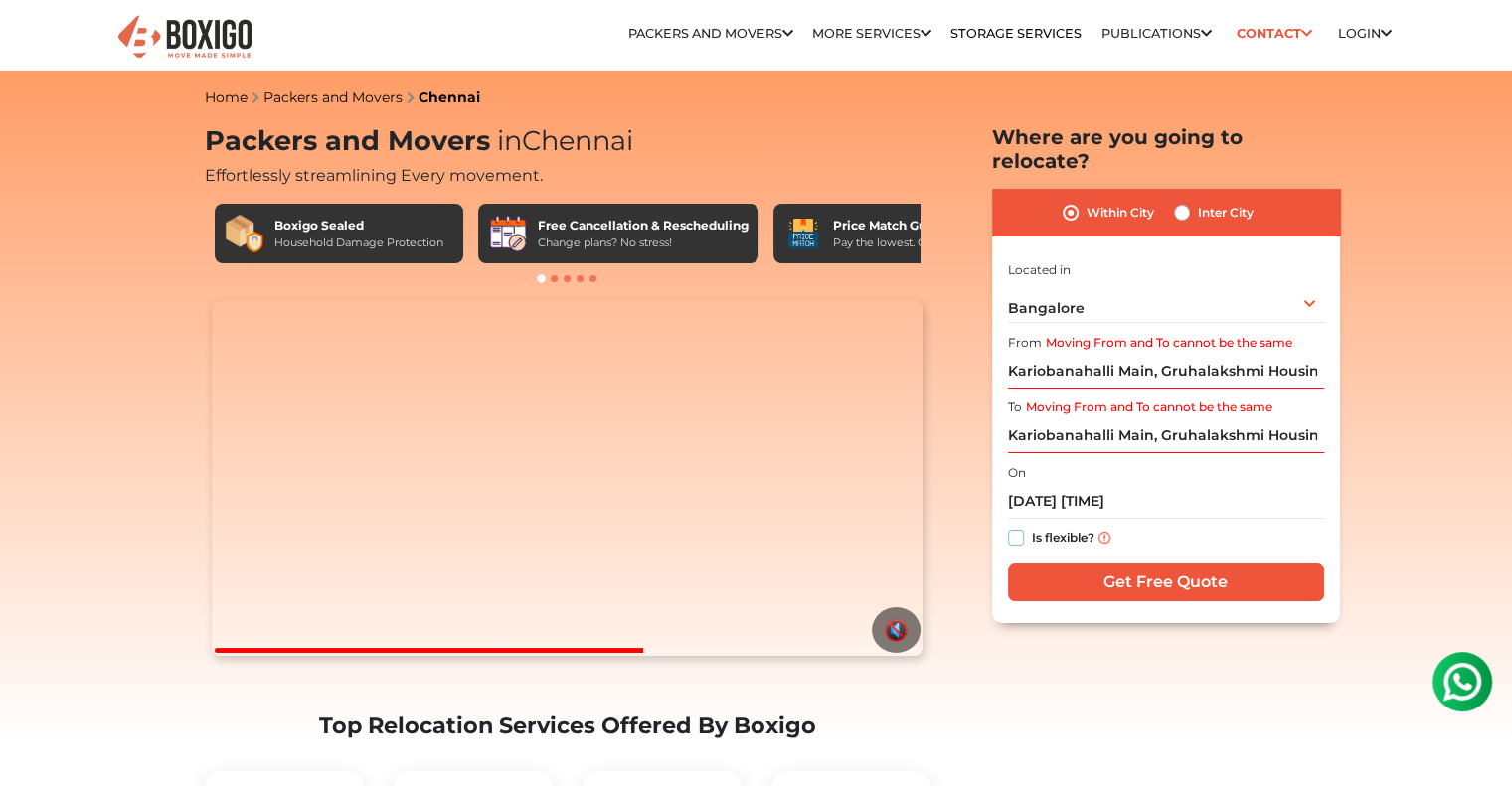 checkbox on "true" 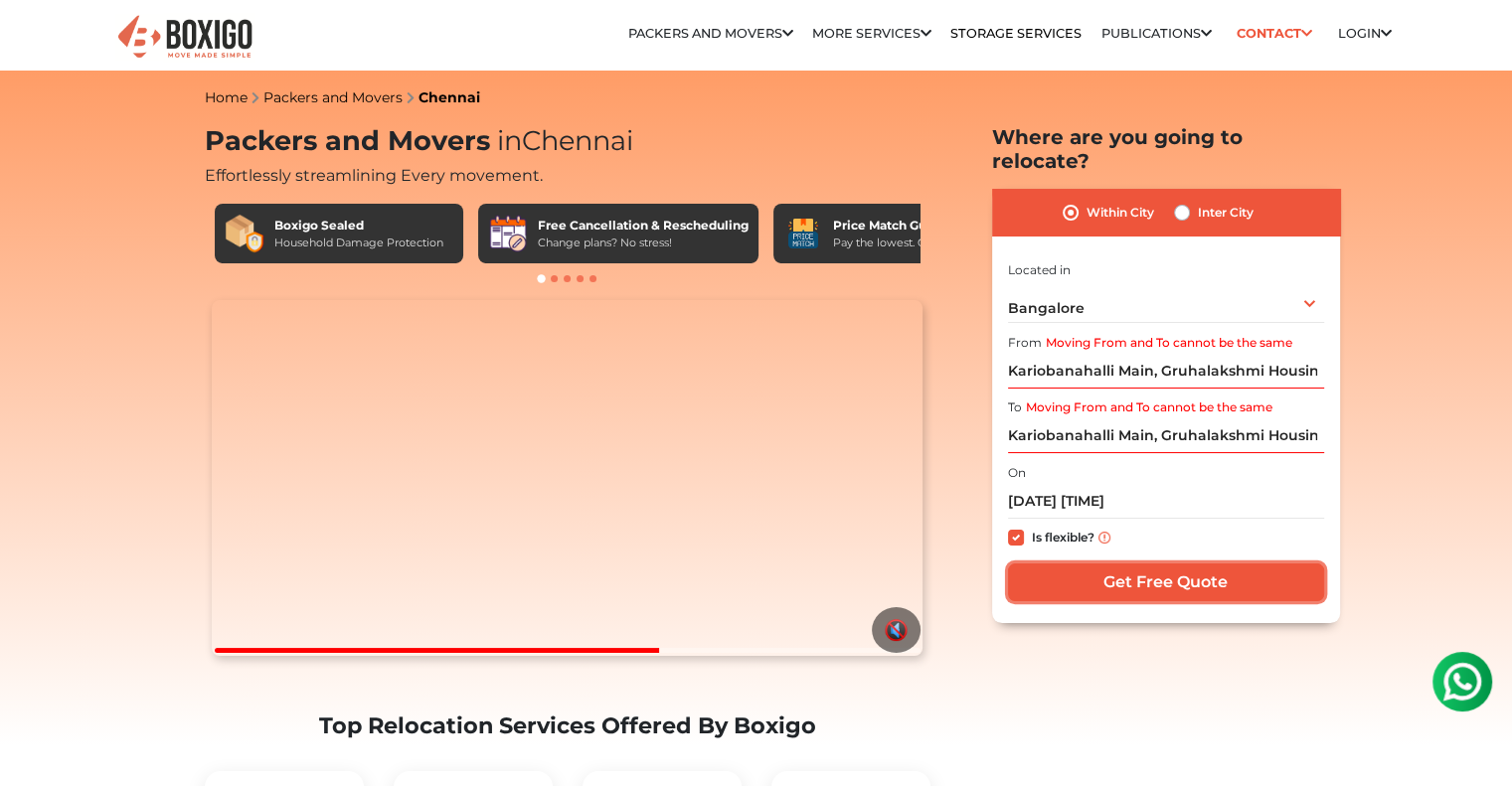 click on "Get Free Quote" at bounding box center (1166, 582) 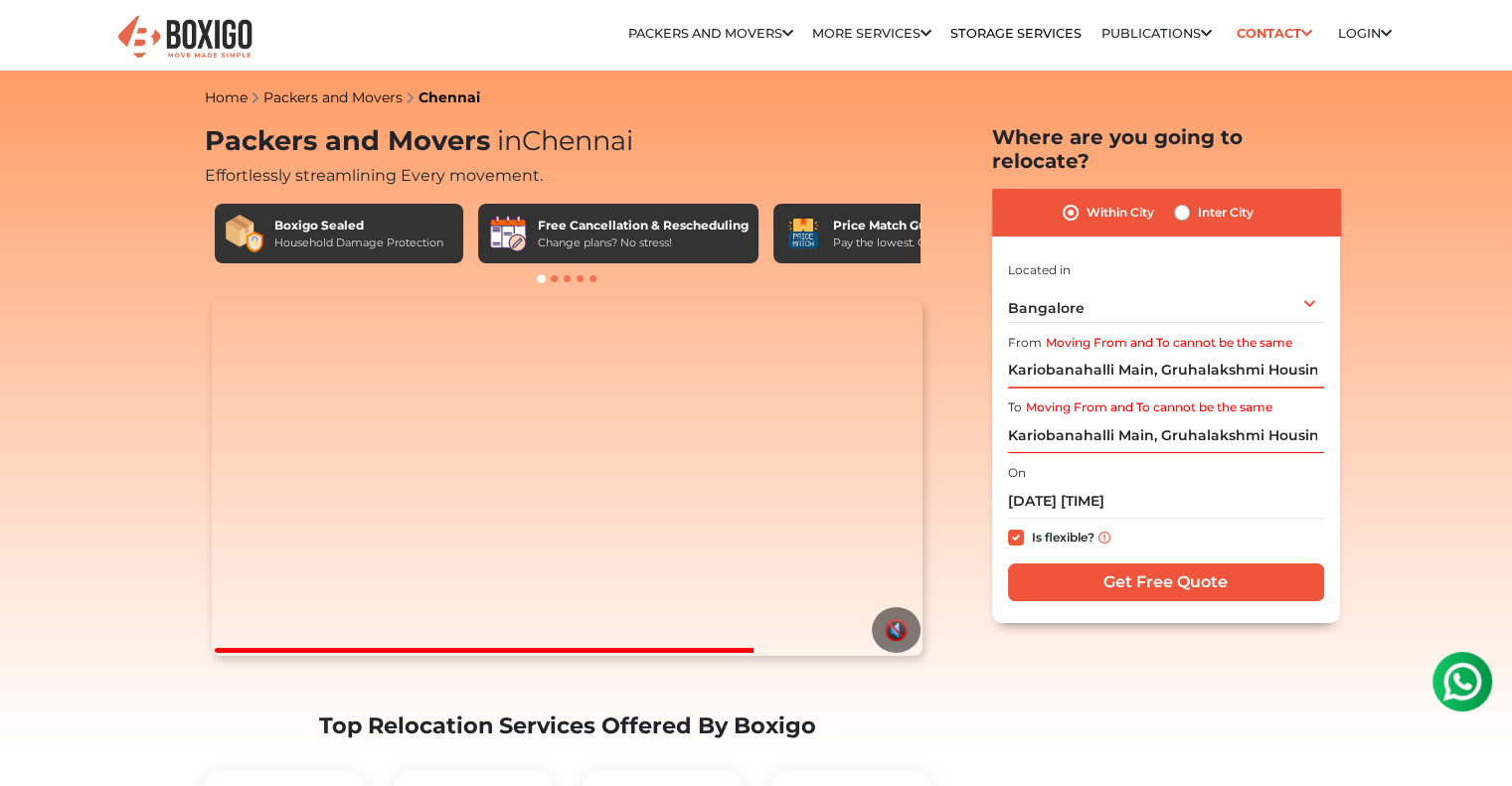 click on "Kariobanahalli Main, Gruhalakshmi Housing Colony, Peenya, [CITY], [STATE]" at bounding box center [1166, 371] 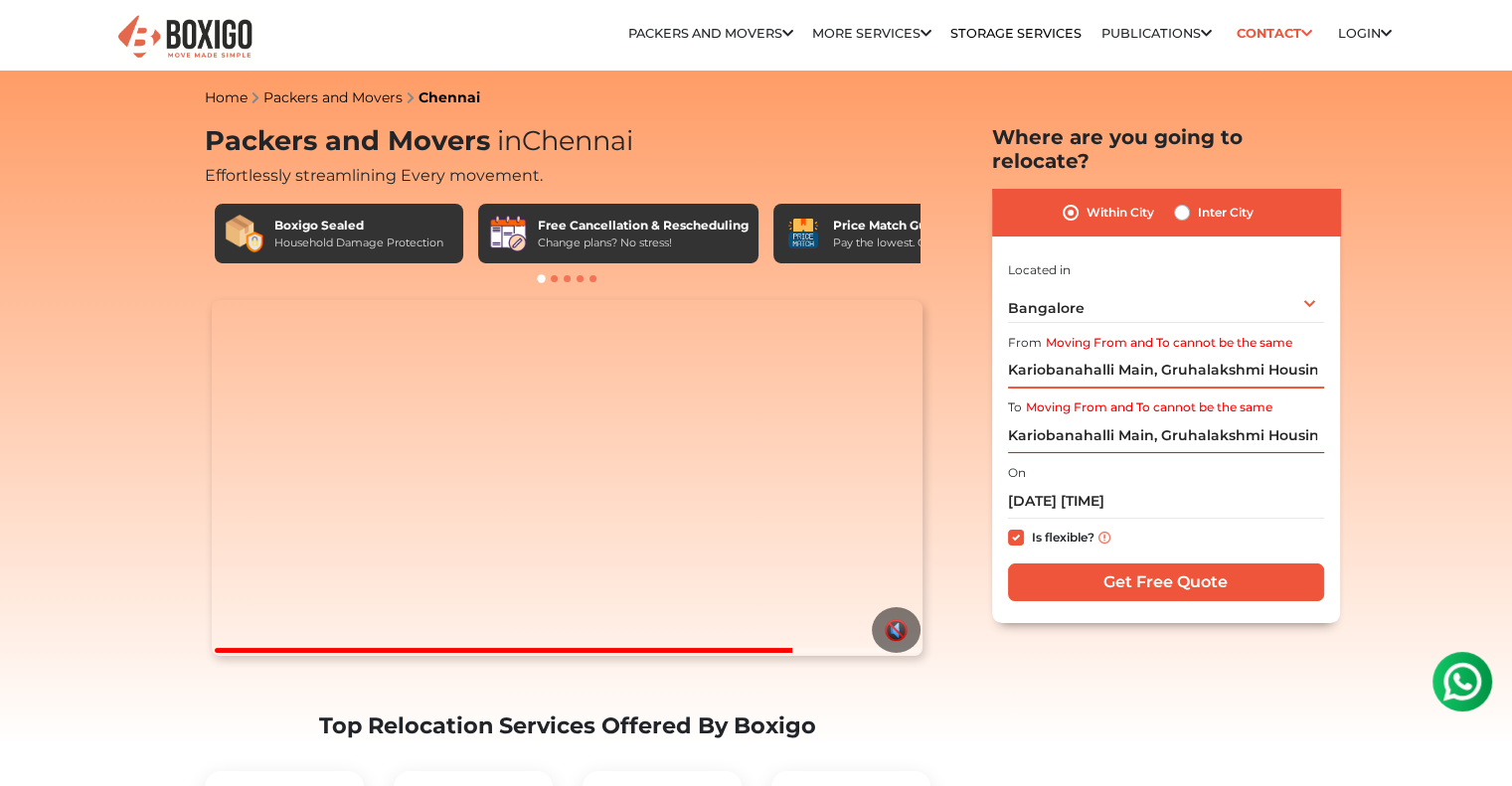 click on "Kariobanahalli Main, Gruhalakshmi Housing Colony, Peenya, [CITY], [STATE]" at bounding box center (1166, 371) 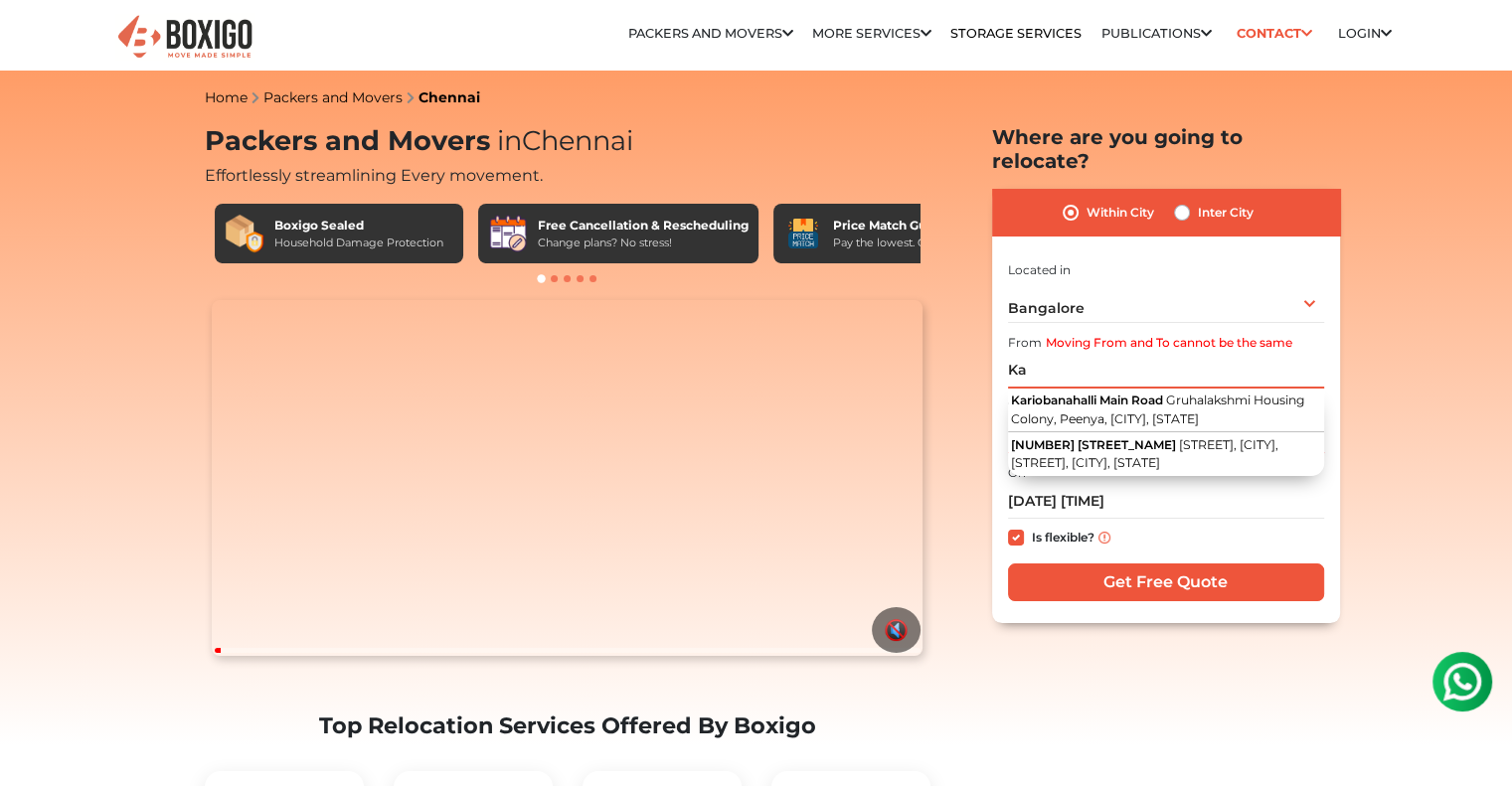 type on "K" 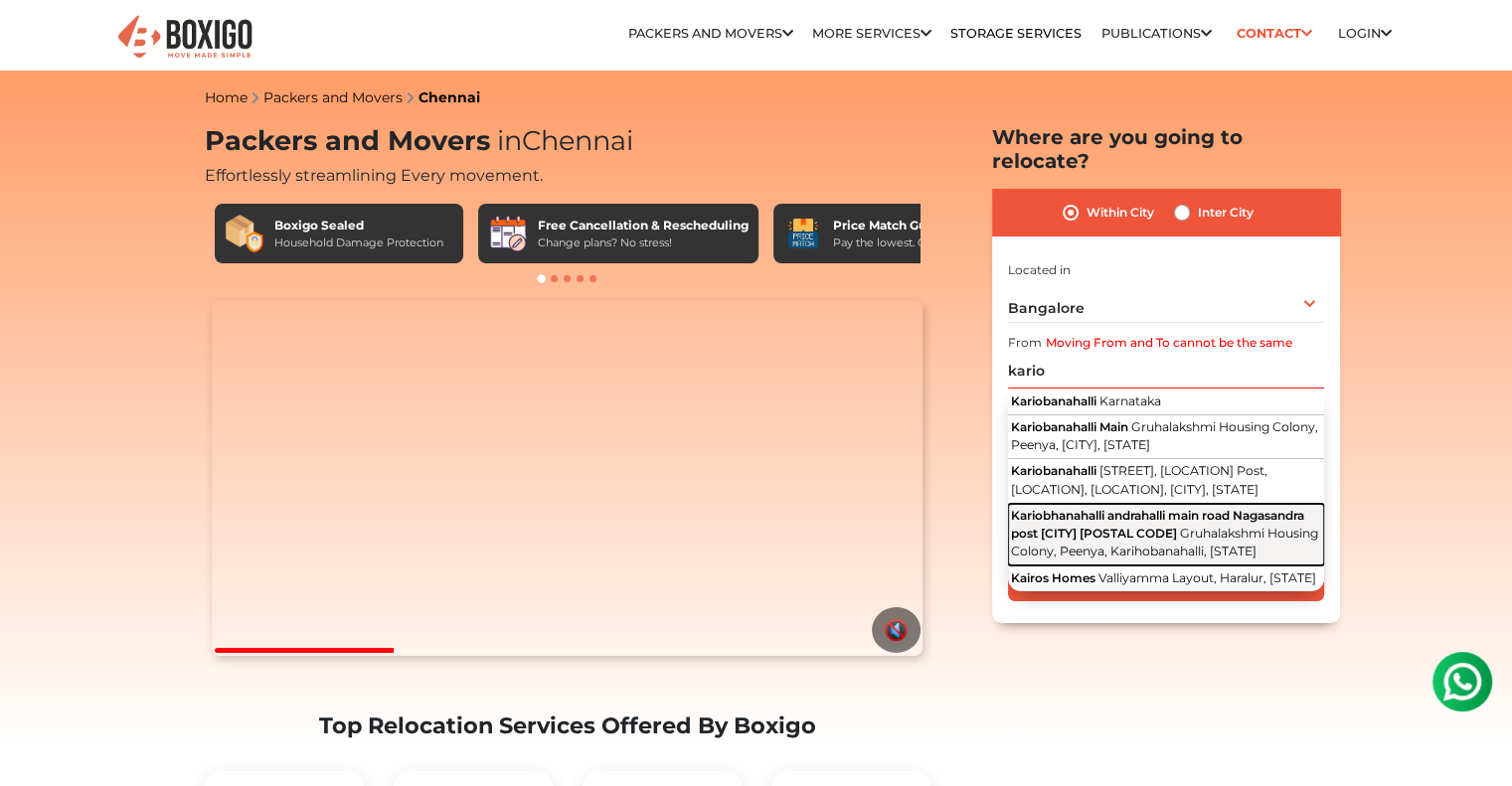 click on "Kariobhanahalli andrahalli main road Nagasandra post [CITY] [POSTAL CODE]" at bounding box center (1157, 524) 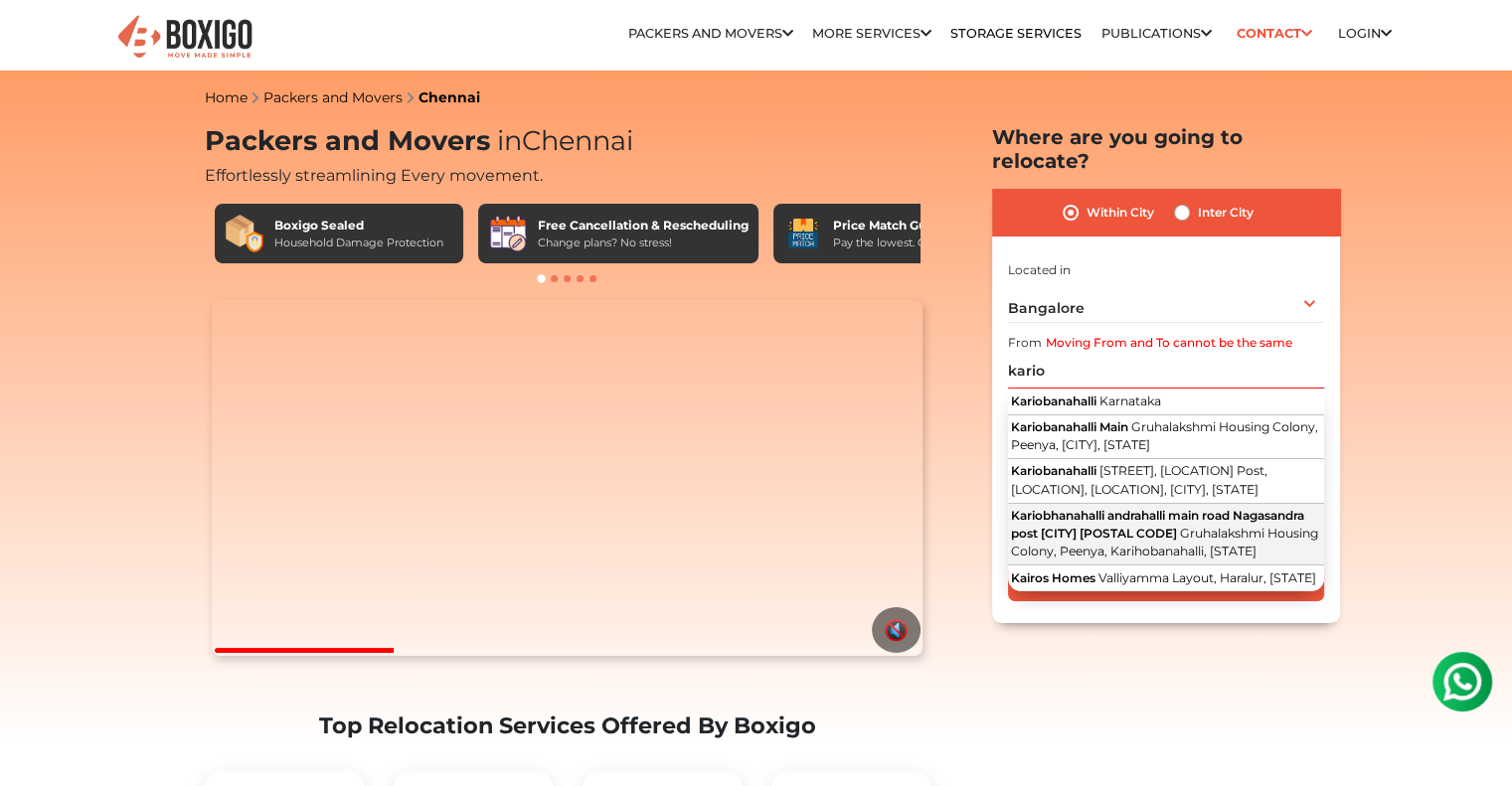 type on "Kariobhanahalli andrahalli main road Nagasandra post [CITY] [POSTAL CODE], Gruhalakshmi Housing Colony, Peenya, Karihobanahalli, [STATE]" 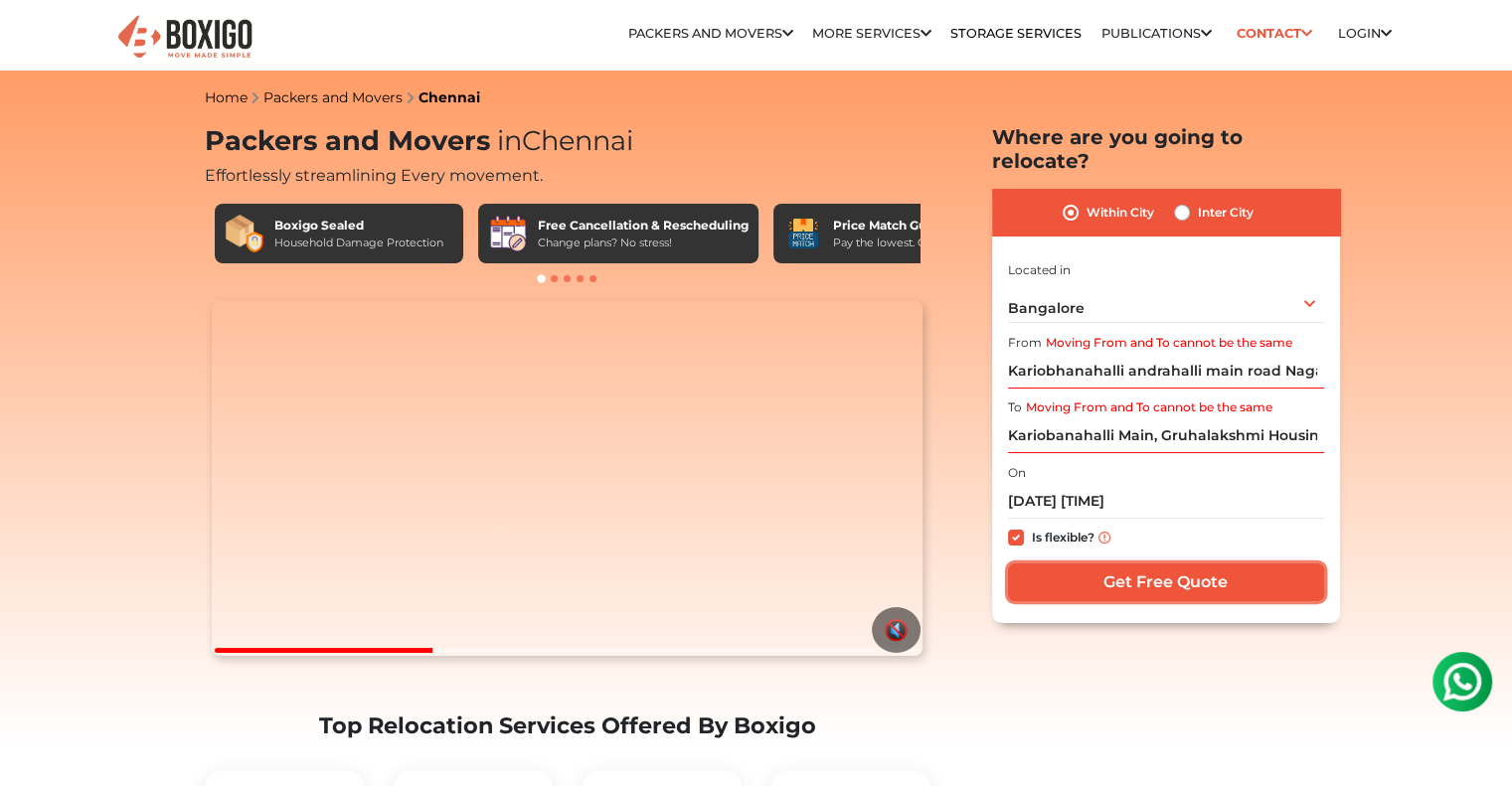 click on "Get Free Quote" at bounding box center (1166, 582) 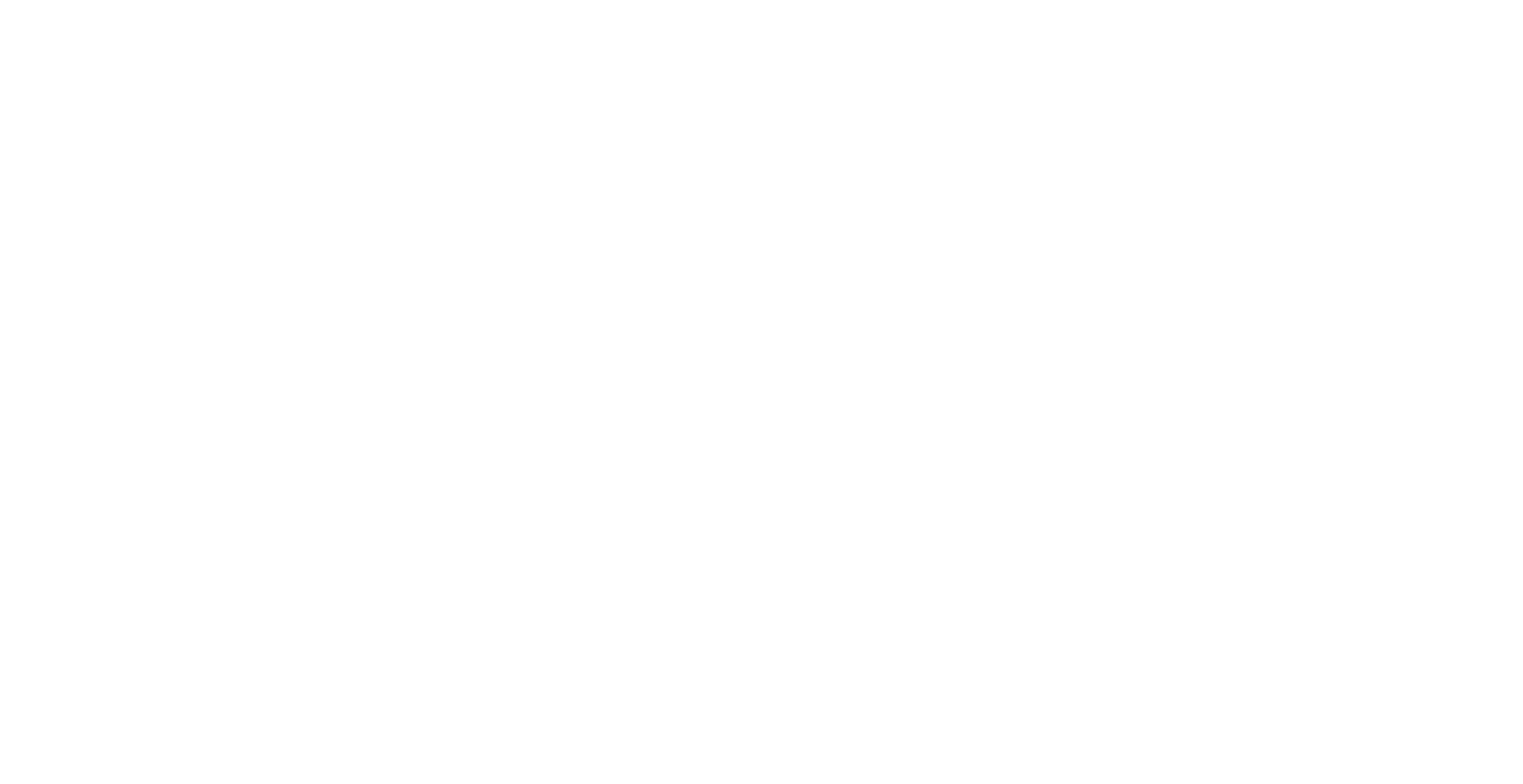 scroll, scrollTop: 0, scrollLeft: 0, axis: both 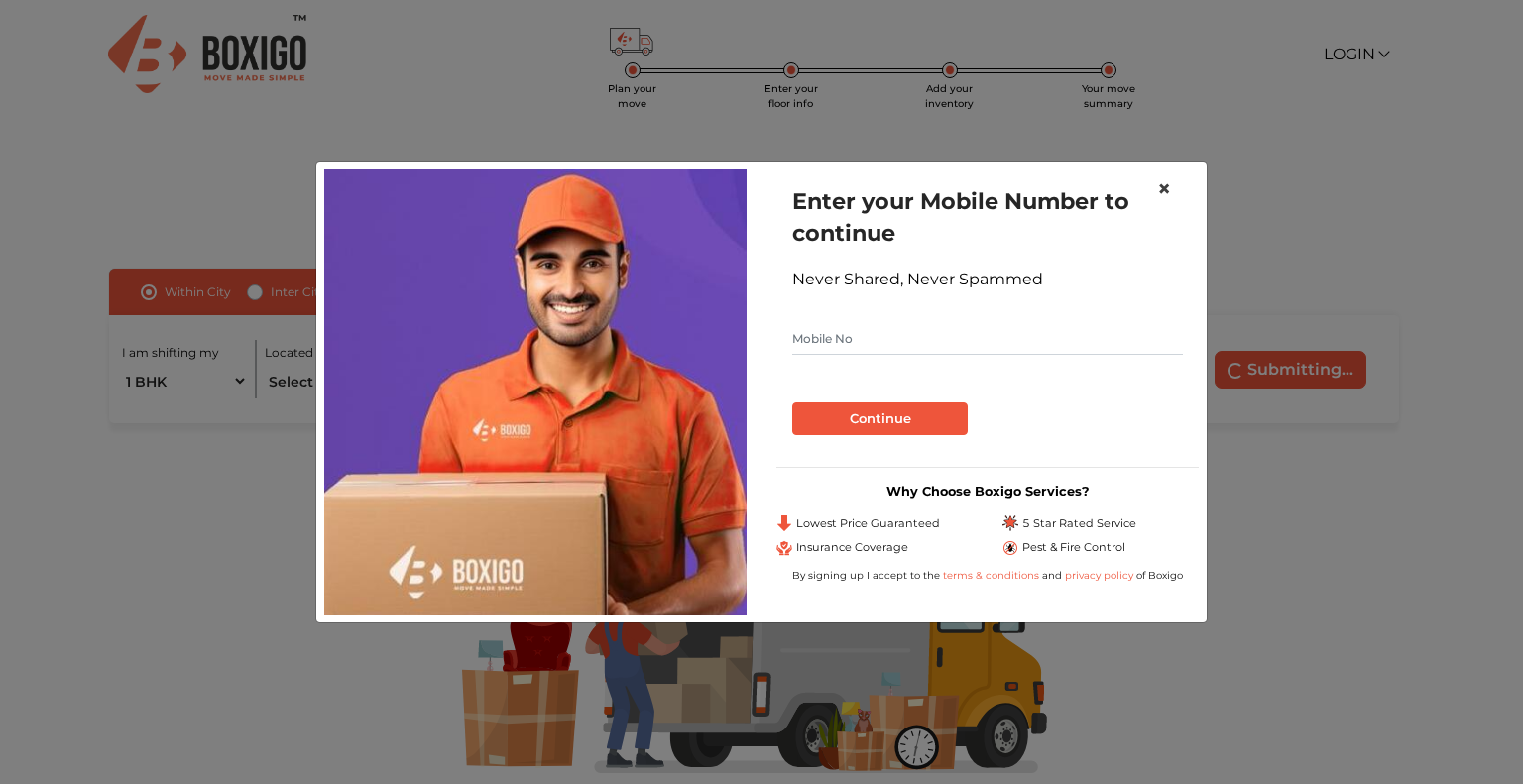 click on "×" at bounding box center (1164, 188) 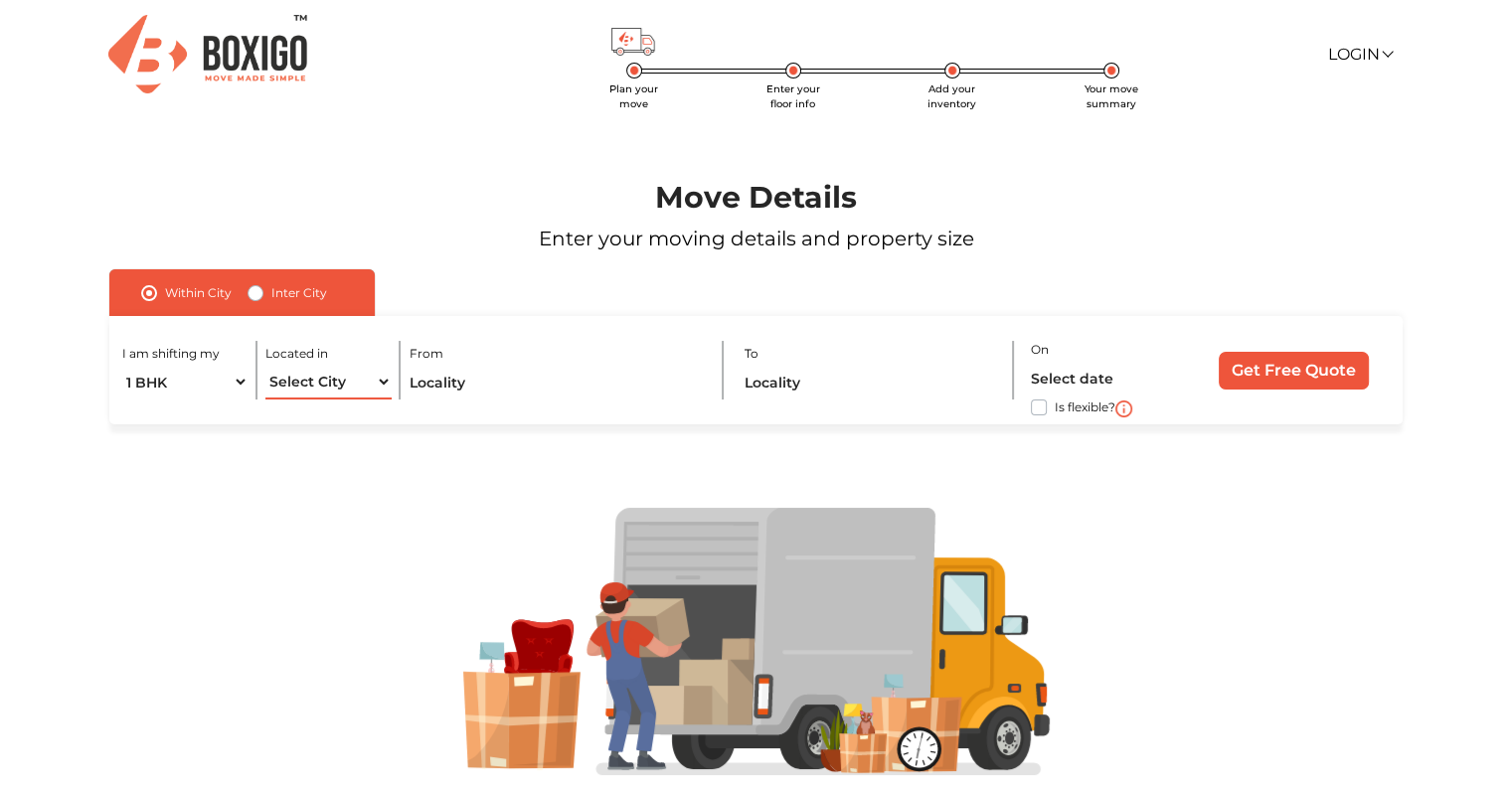 click on "Select City Bangalore Bengaluru Bhopal Bhubaneswar Chennai Coimbatore Cuttack Delhi Gulbarga Gurugram Guwahati Hyderabad Indore Jaipur Kalyan & Dombivali Kochi Kolkata Lucknow Madurai Mangalore Mumbai Mysore Navi Mumbai Noida Patna Pune Raipur Secunderabad Siliguri Srirangam Thane Thiruvananthapuram Vijayawada Visakhapatnam Warangal" at bounding box center [328, 382] 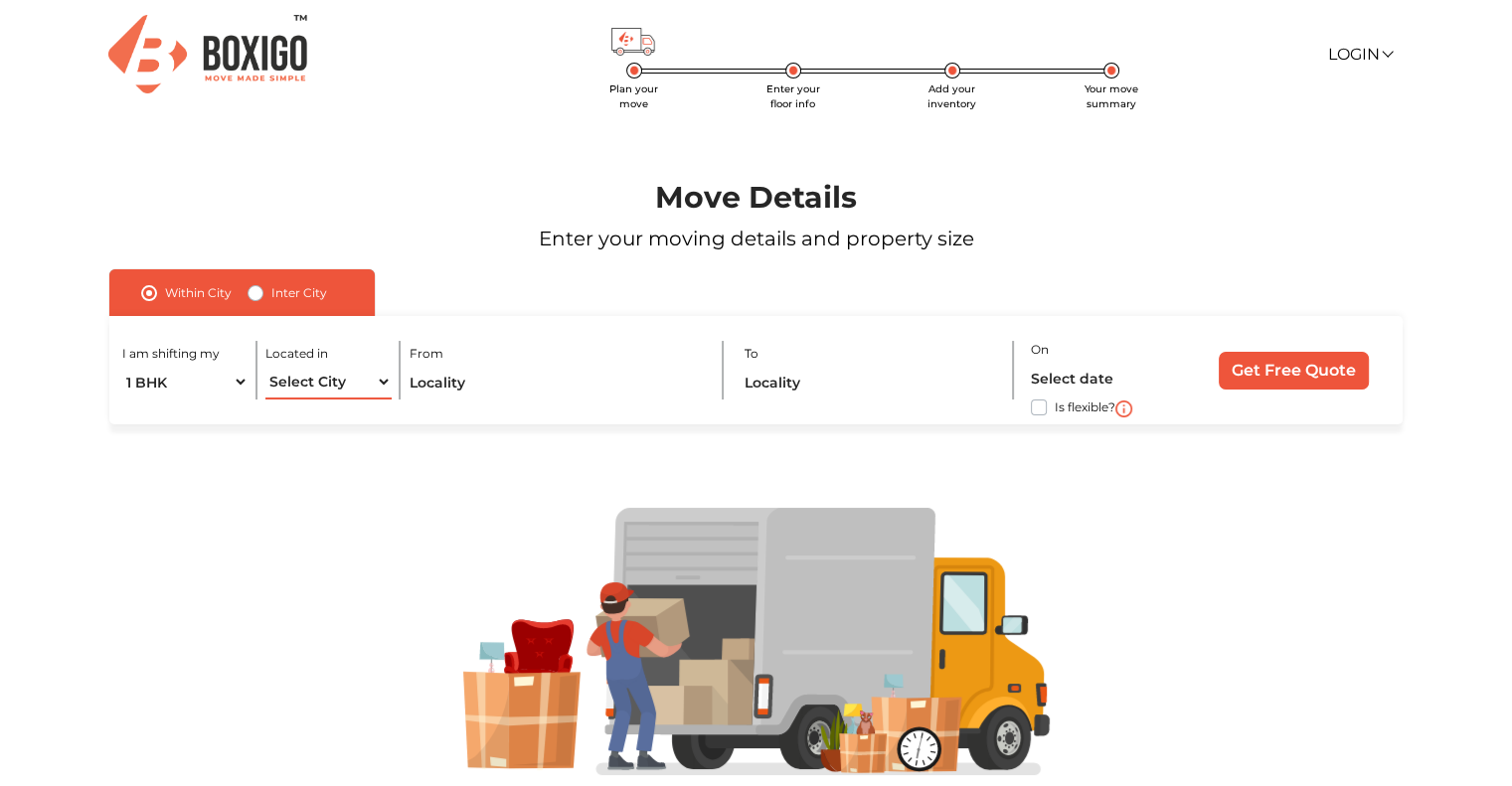 select on "Bangalore" 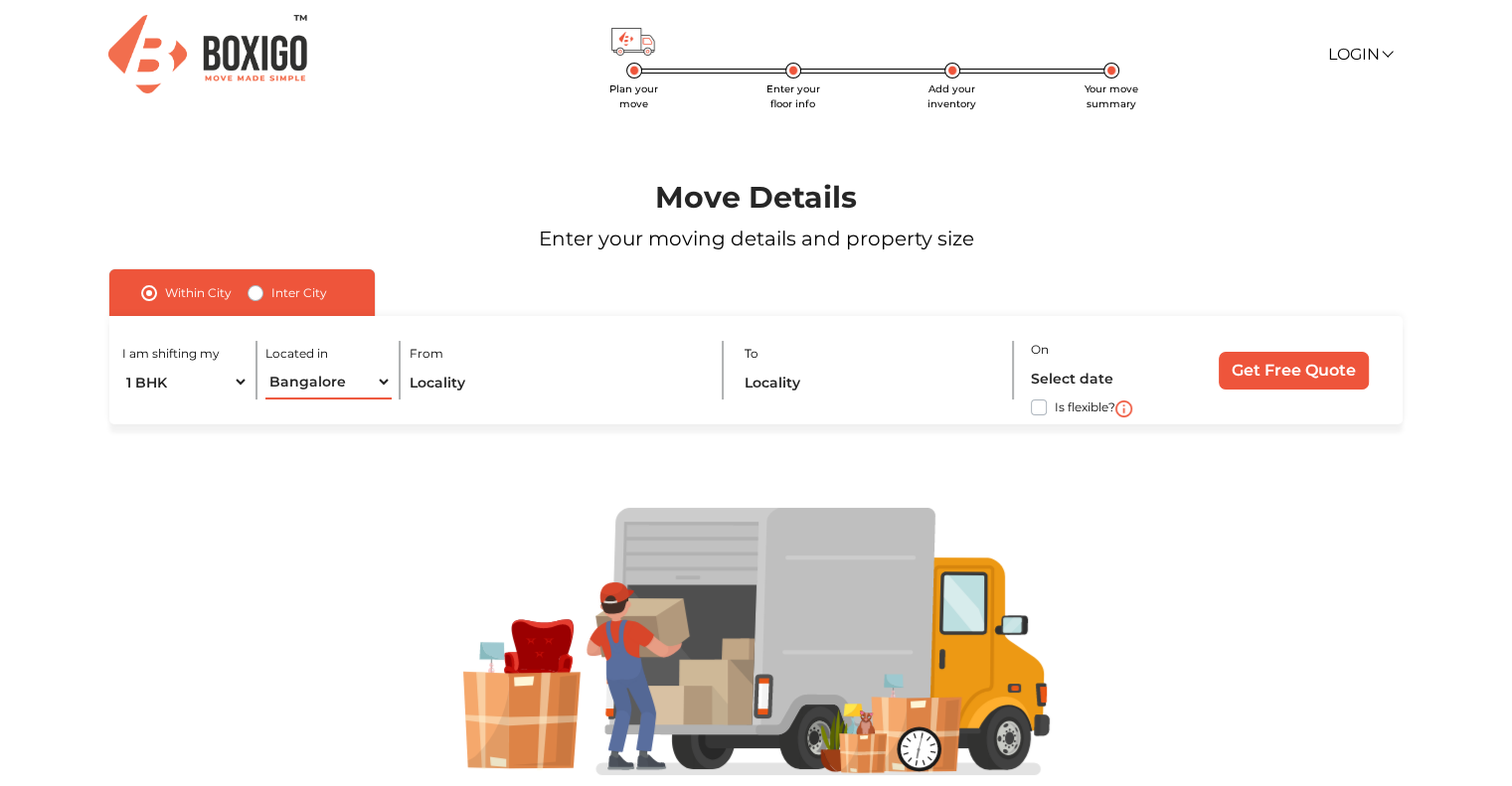 click on "Select City Bangalore Bengaluru Bhopal Bhubaneswar Chennai Coimbatore Cuttack Delhi Gulbarga Gurugram Guwahati Hyderabad Indore Jaipur Kalyan & Dombivali Kochi Kolkata Lucknow Madurai Mangalore Mumbai Mysore Navi Mumbai Noida Patna Pune Raipur Secunderabad Siliguri Srirangam Thane Thiruvananthapuram Vijayawada Visakhapatnam Warangal" at bounding box center [328, 382] 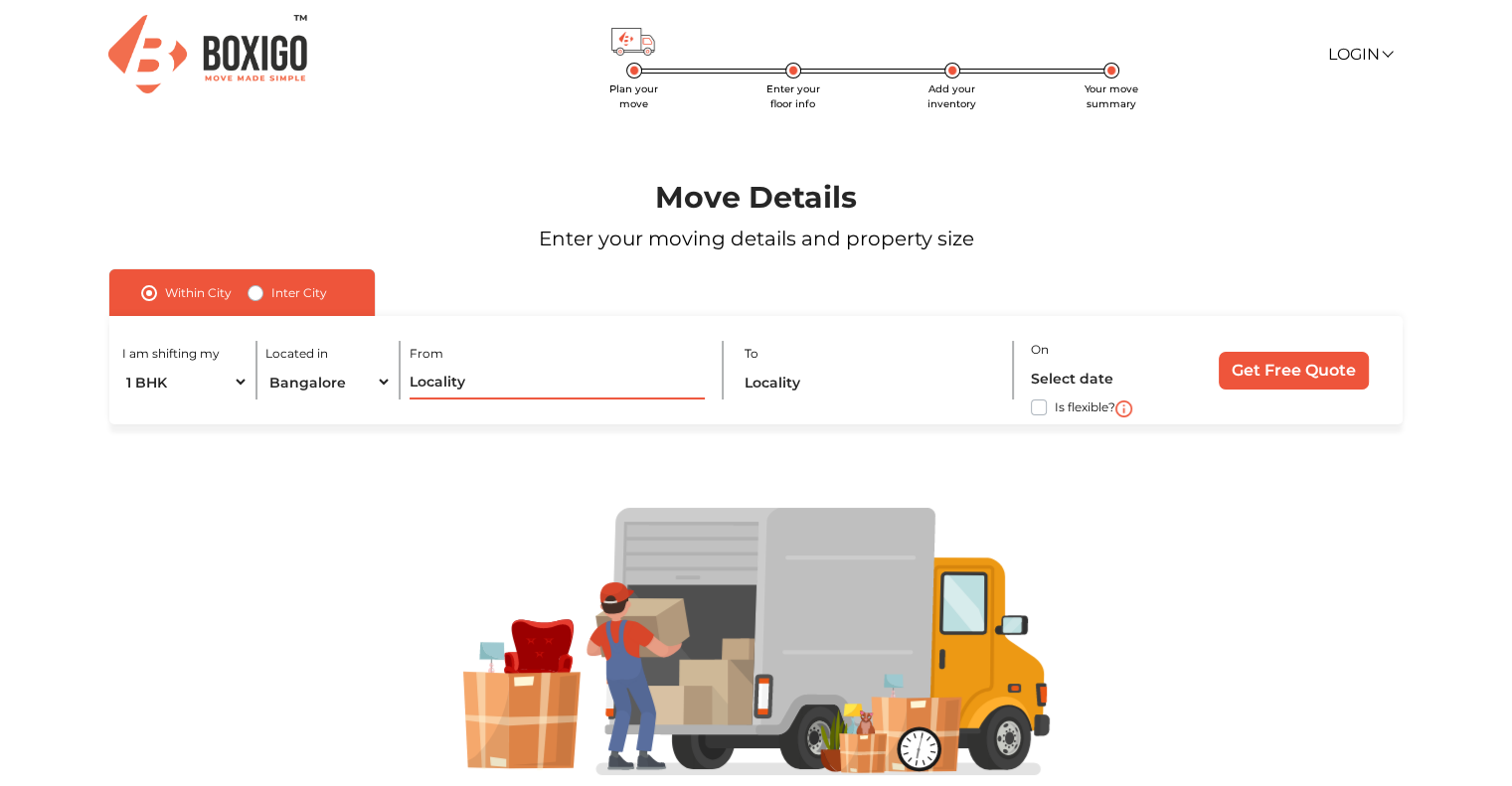 click at bounding box center (558, 382) 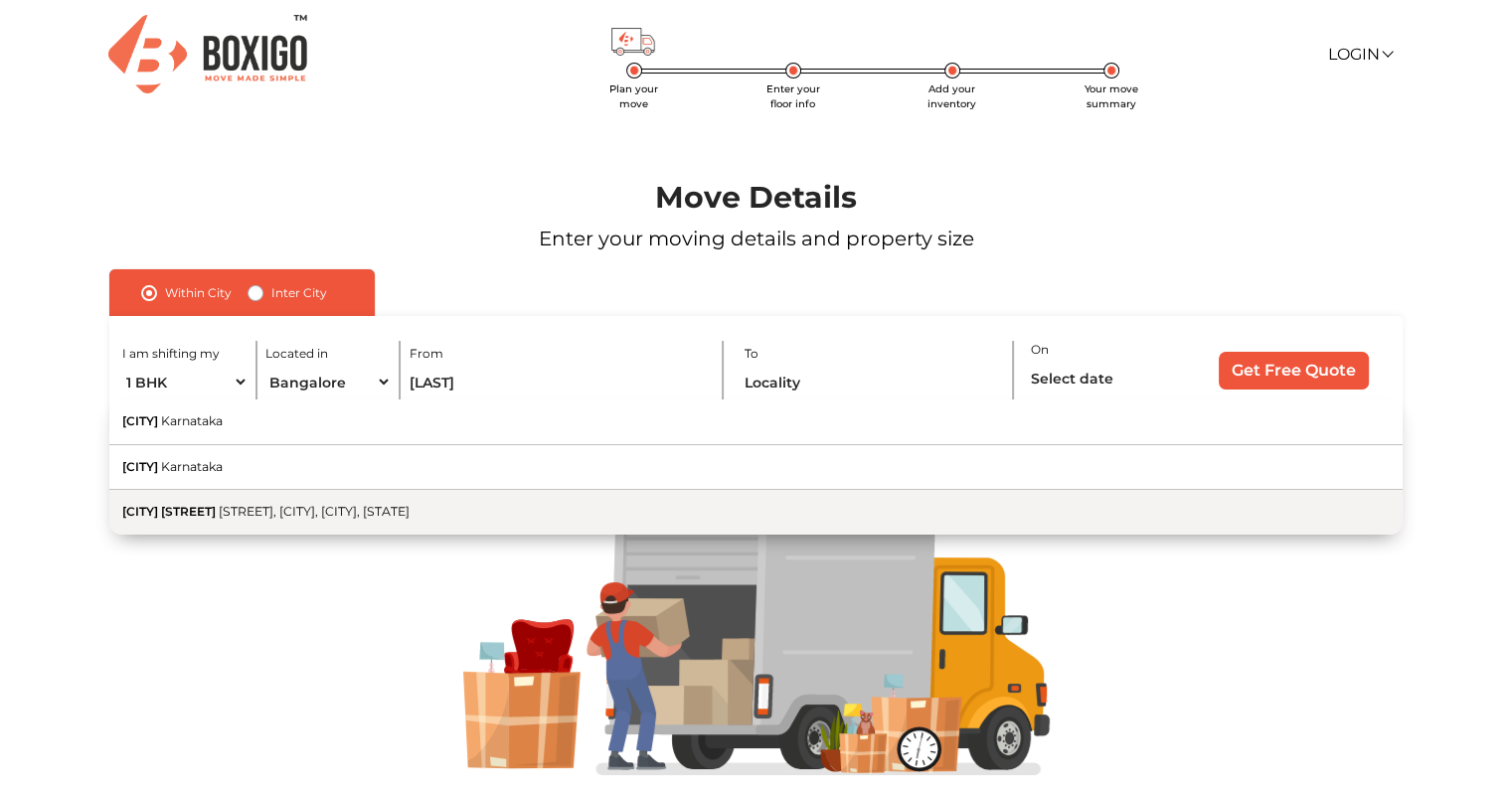 click on "Gruhalakshmi Housing Colony, Peenya, [CITY], [STATE]" at bounding box center (314, 511) 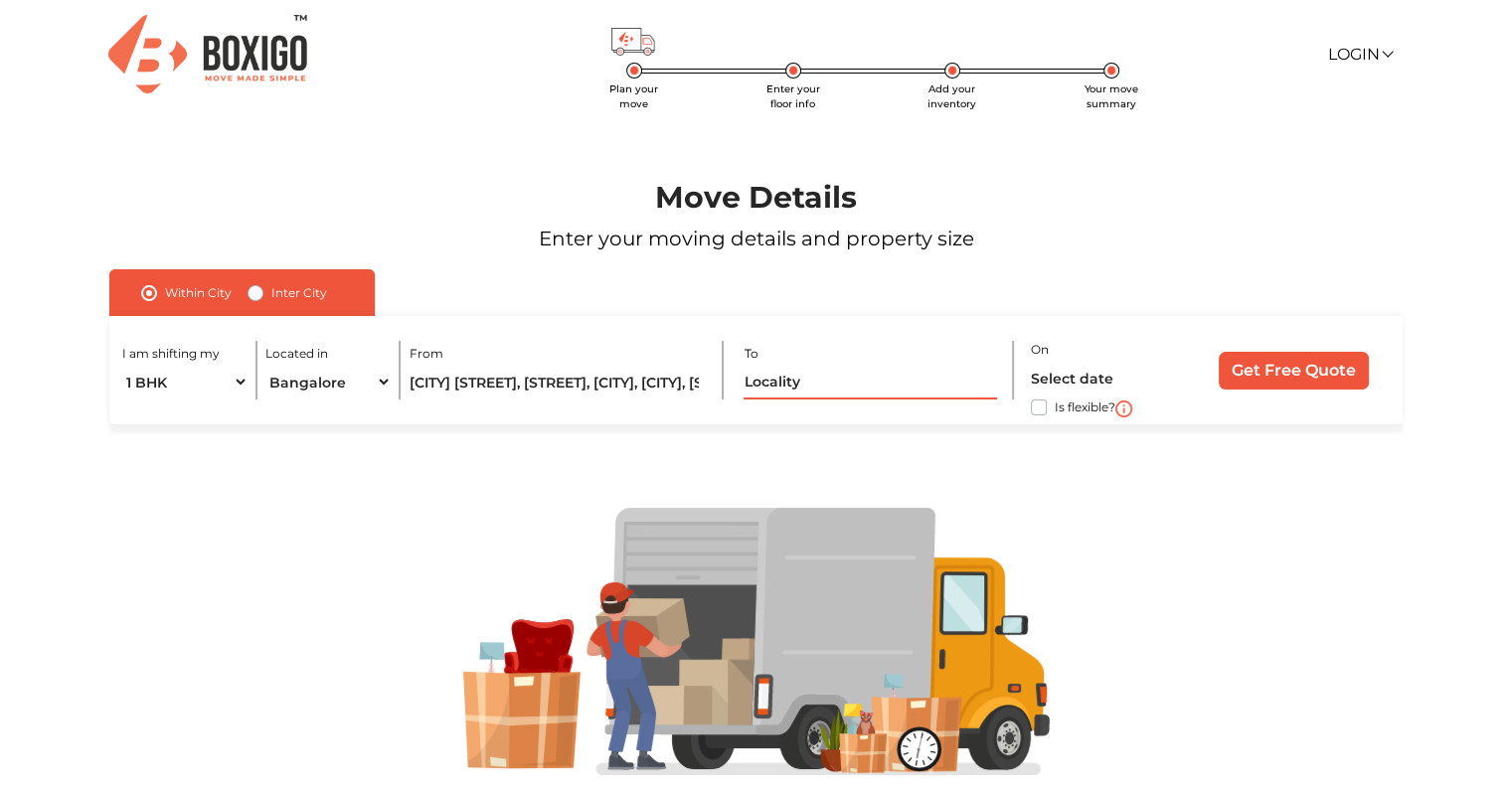 click at bounding box center [870, 382] 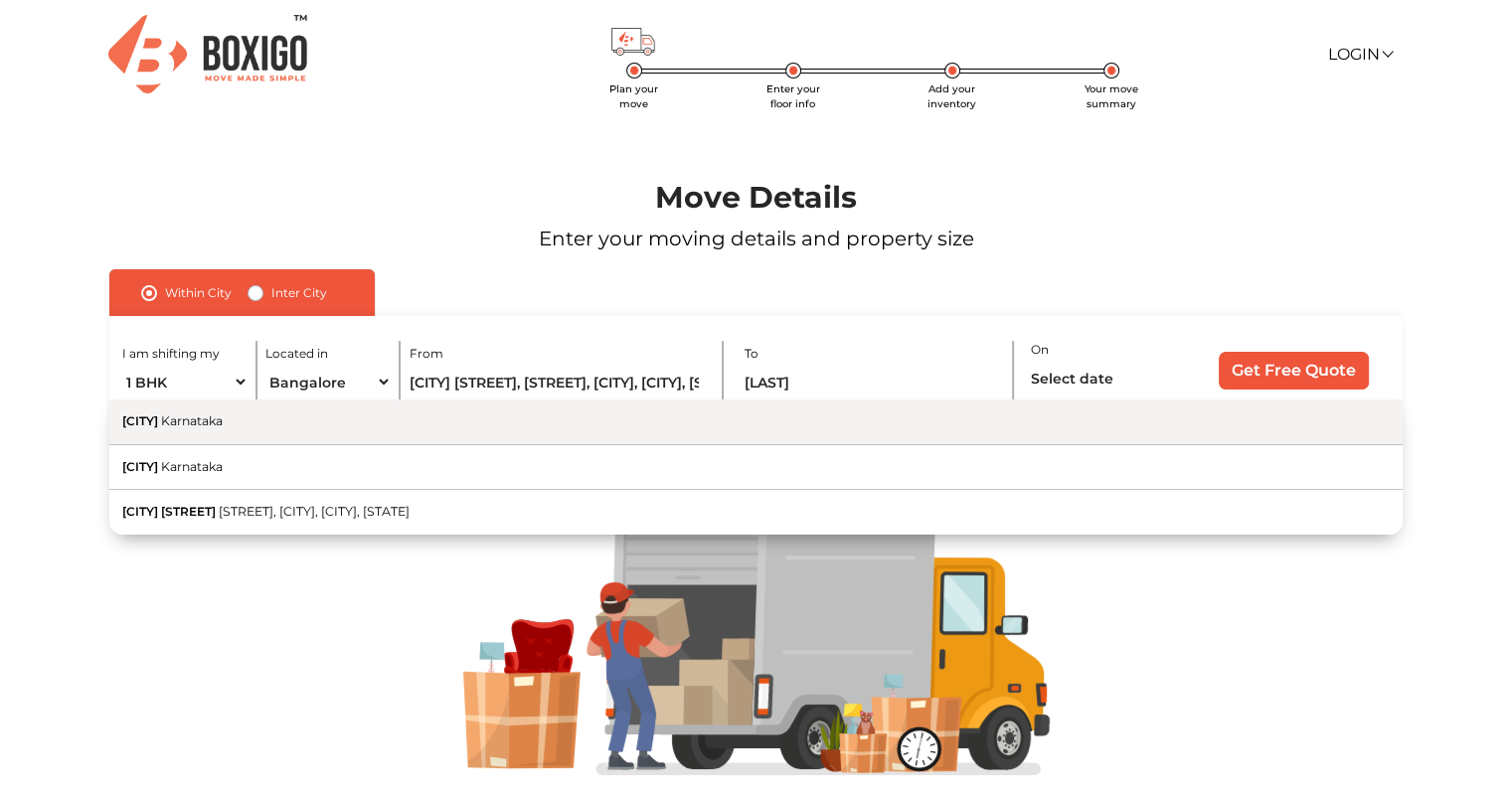 click on "Kariobanahalli Karnataka" at bounding box center (756, 422) 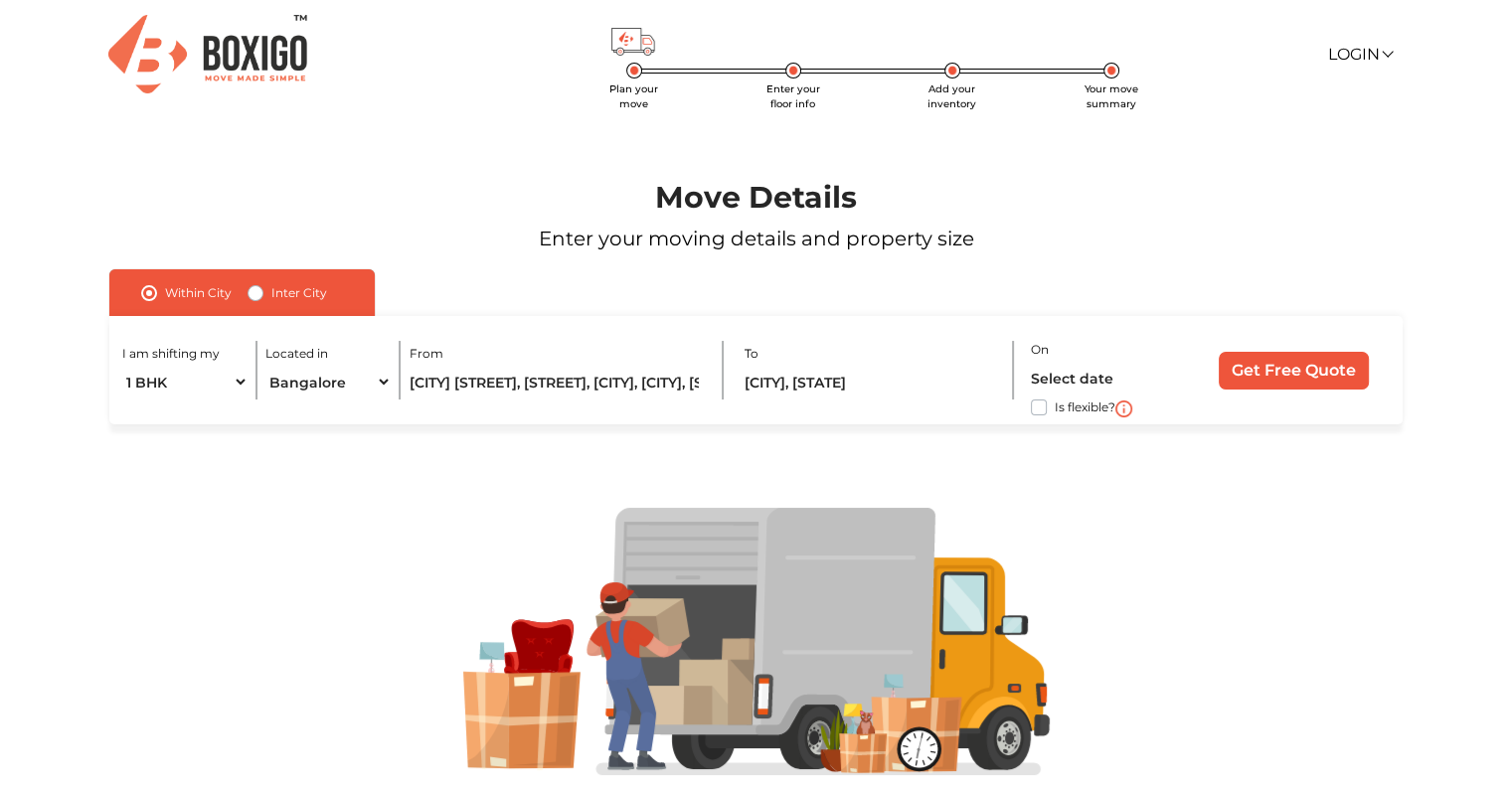 click on "Is flexible?" at bounding box center (1085, 405) 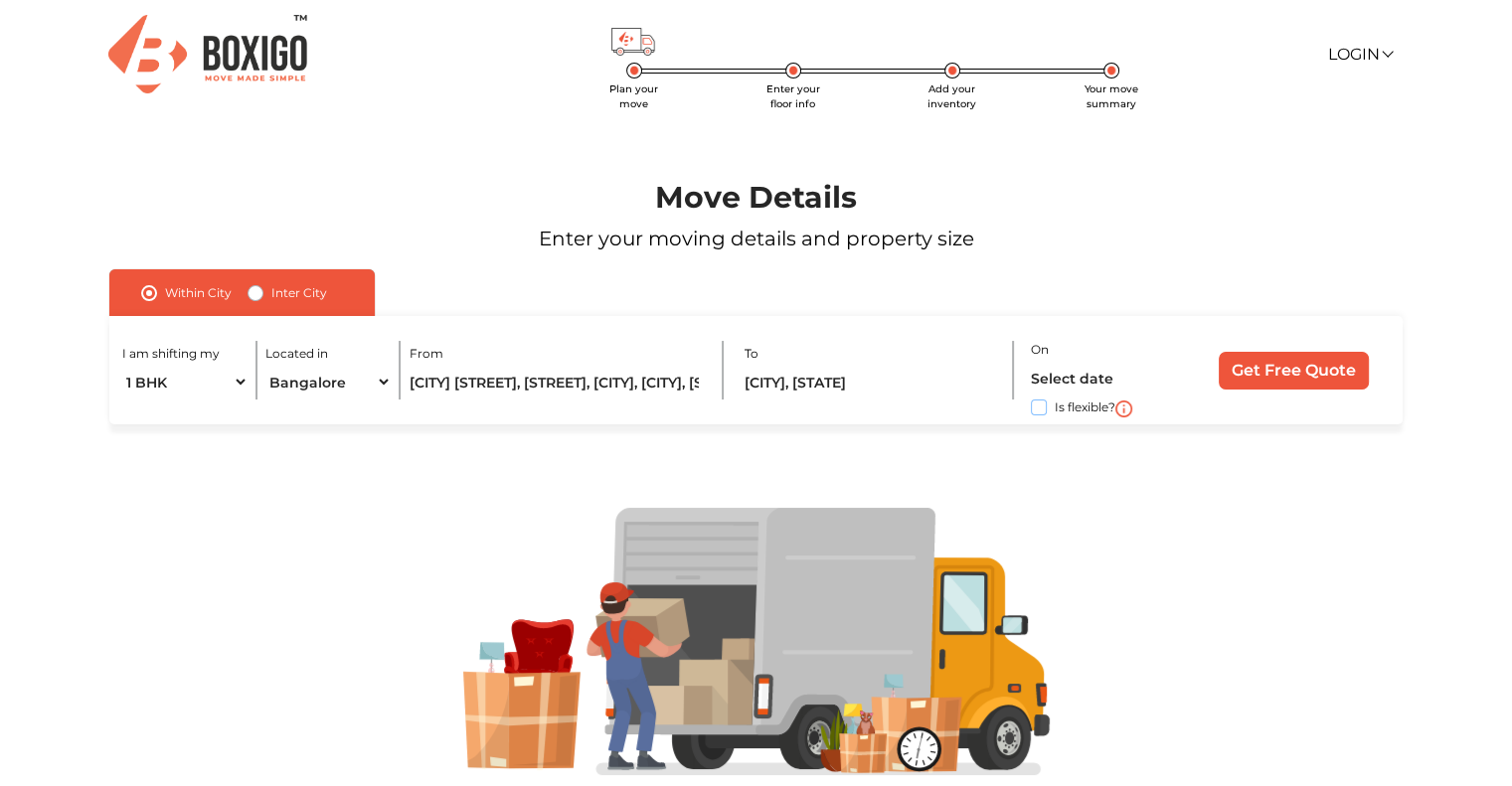 click on "Is flexible?" at bounding box center [117, 405] 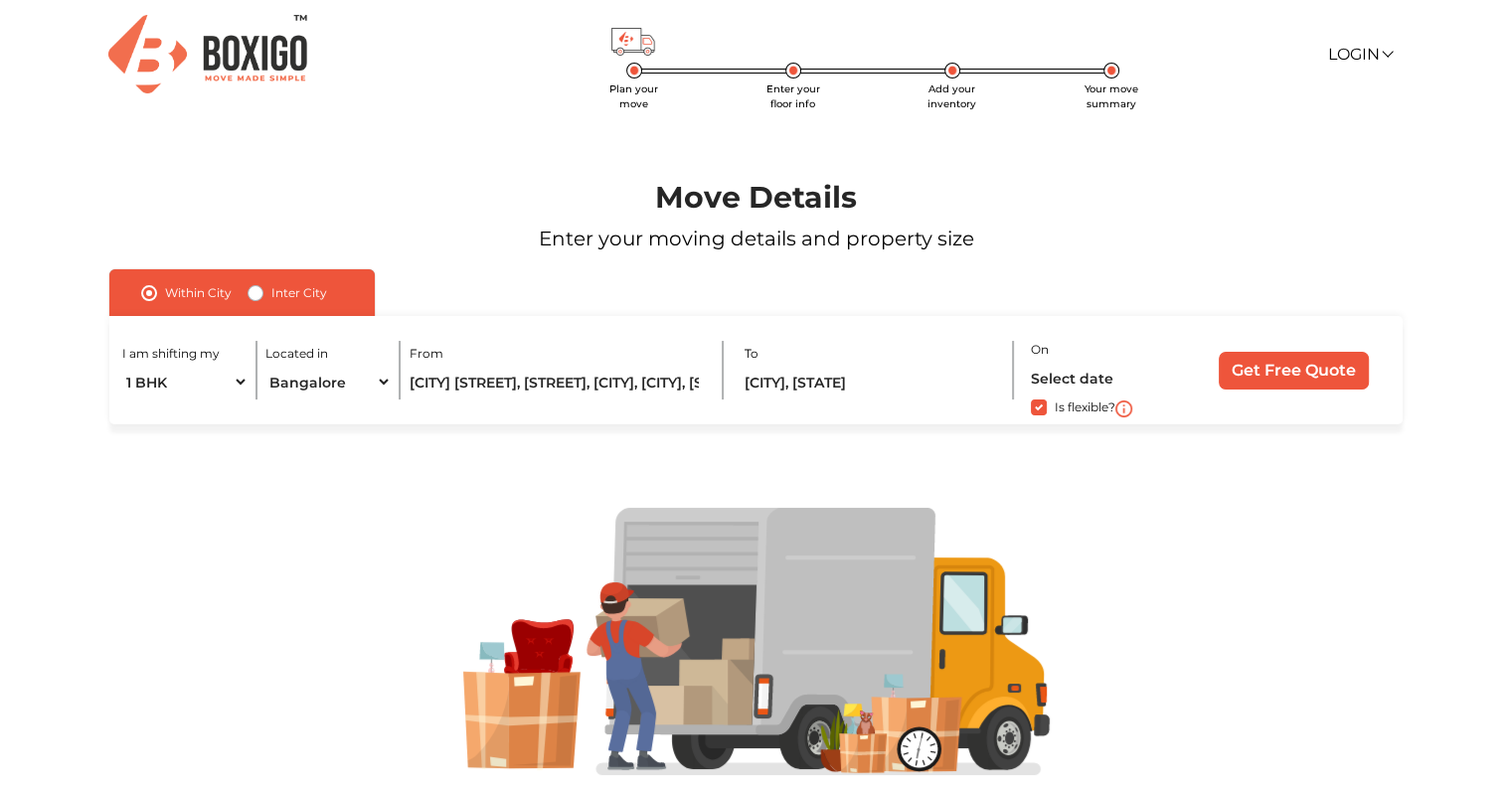 drag, startPoint x: 1035, startPoint y: 408, endPoint x: 1047, endPoint y: 381, distance: 29.546573 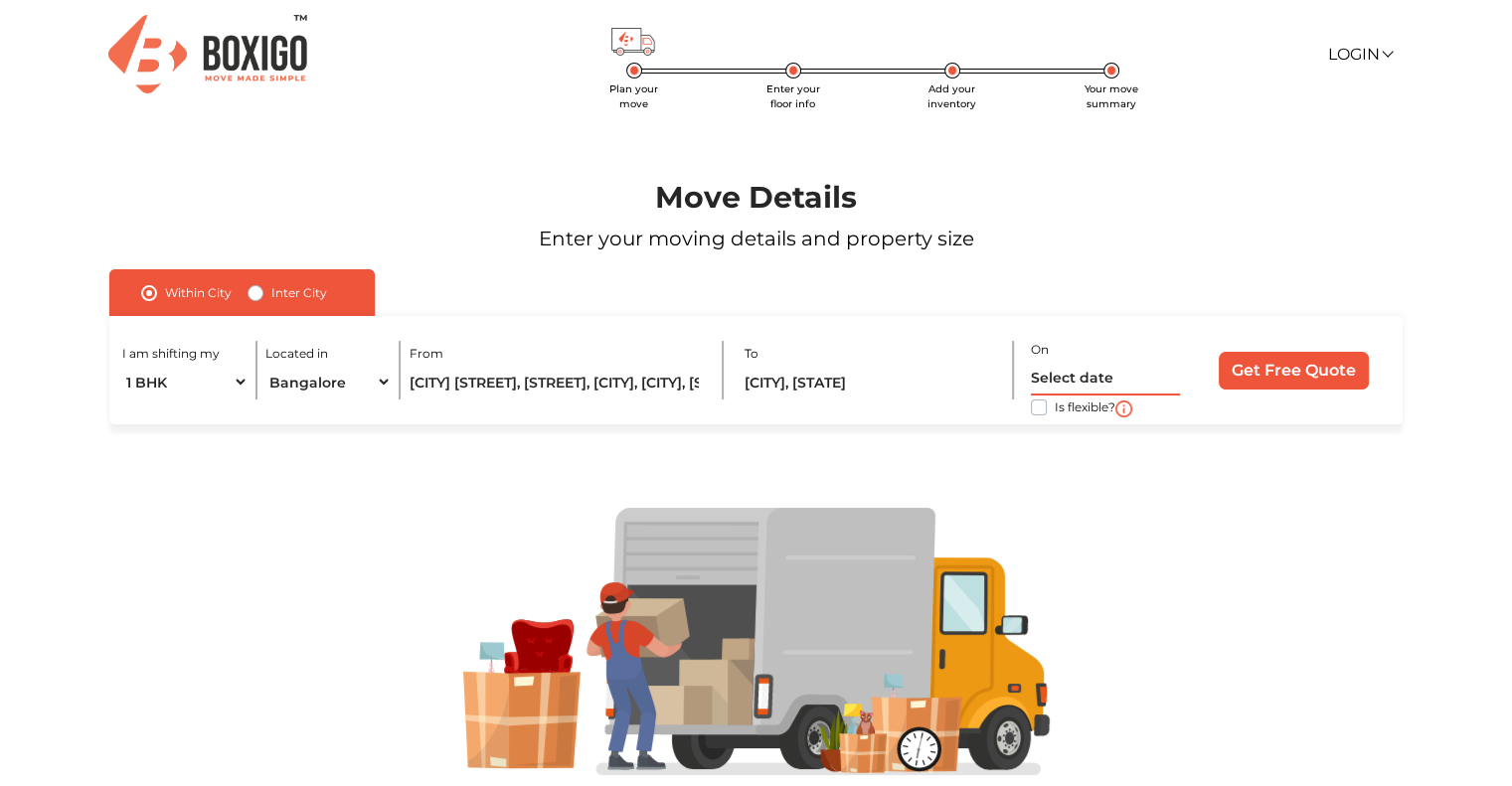 click at bounding box center [1105, 378] 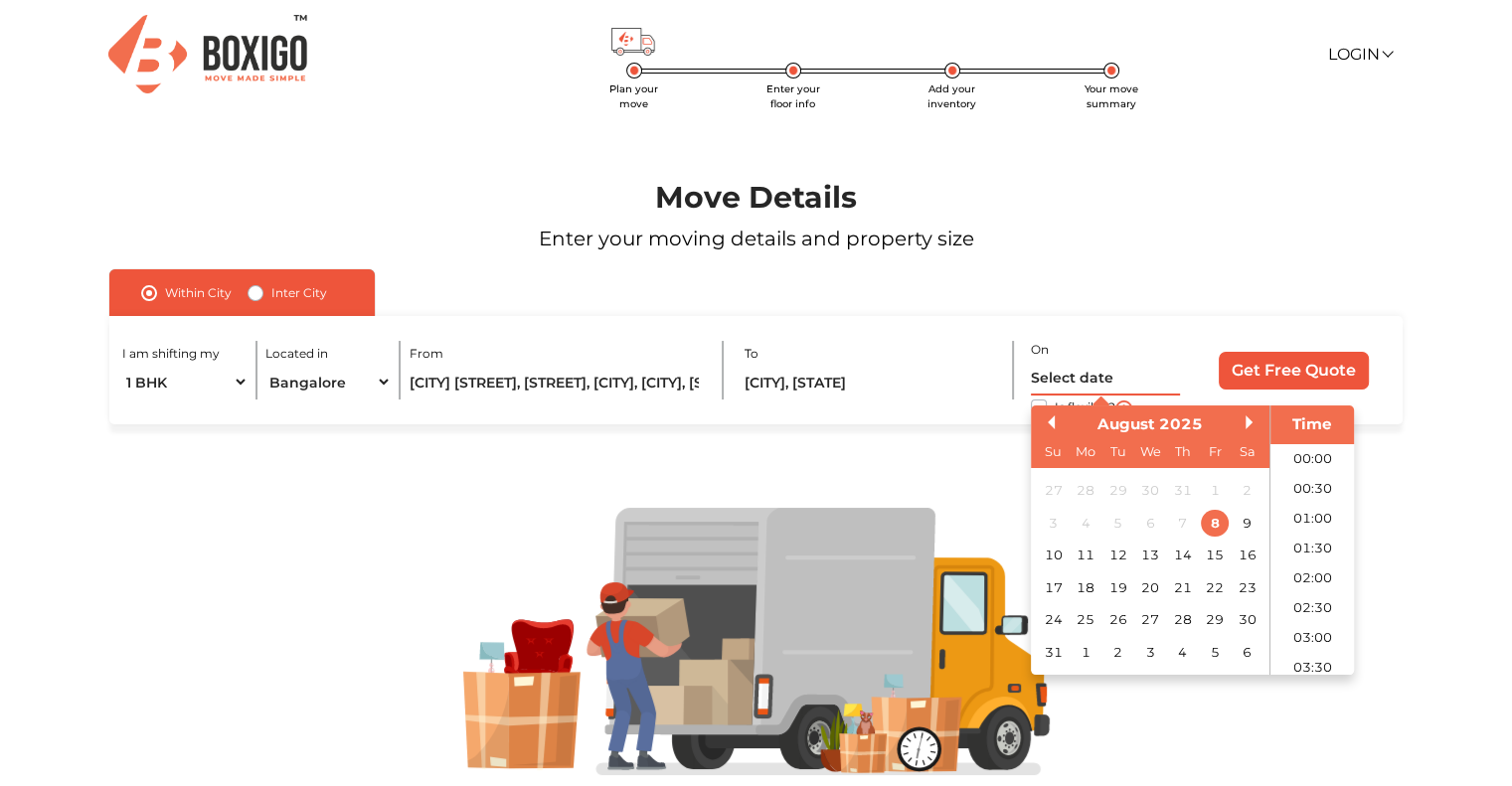scroll, scrollTop: 734, scrollLeft: 0, axis: vertical 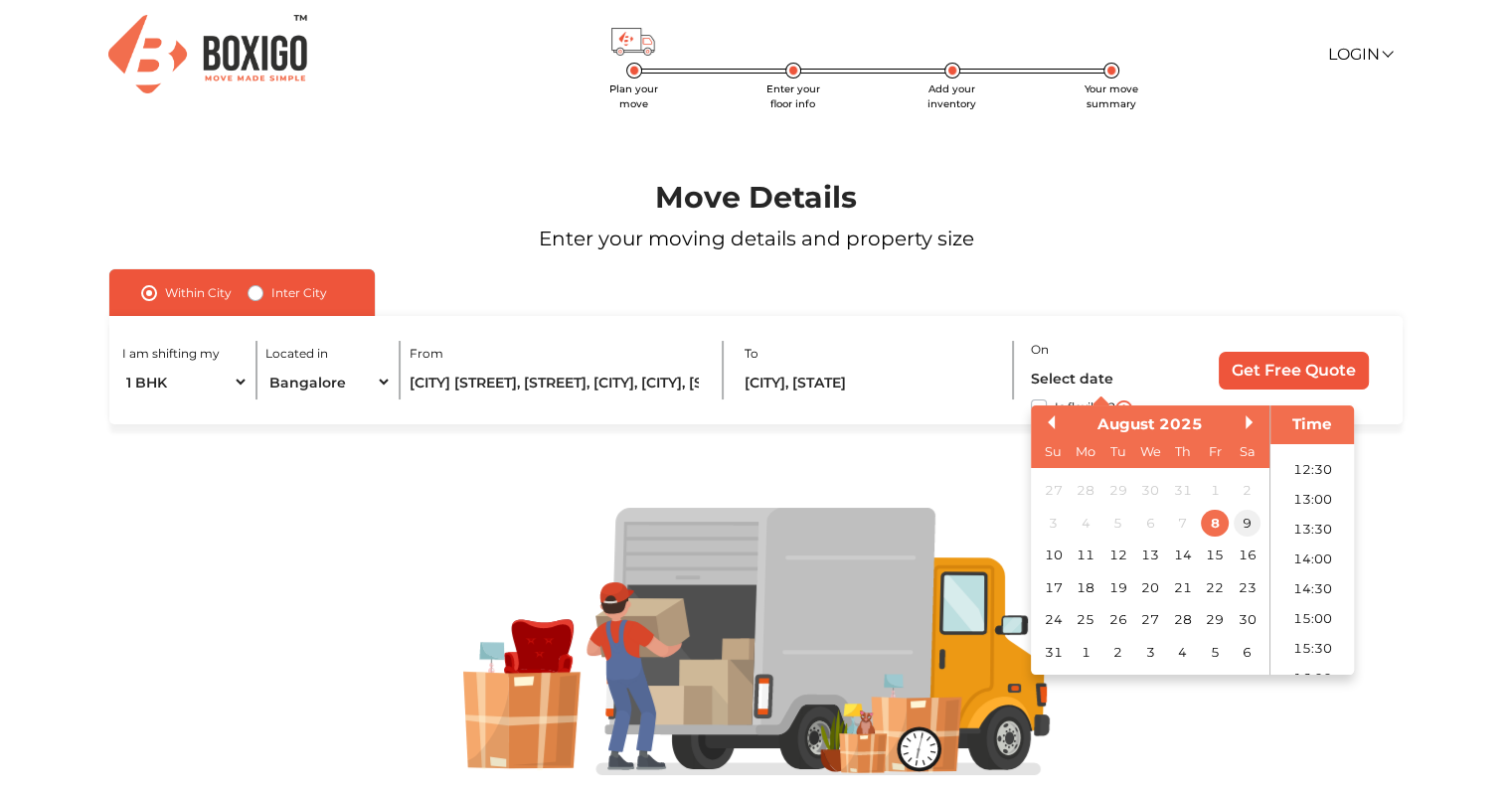 click on "9" at bounding box center [1247, 523] 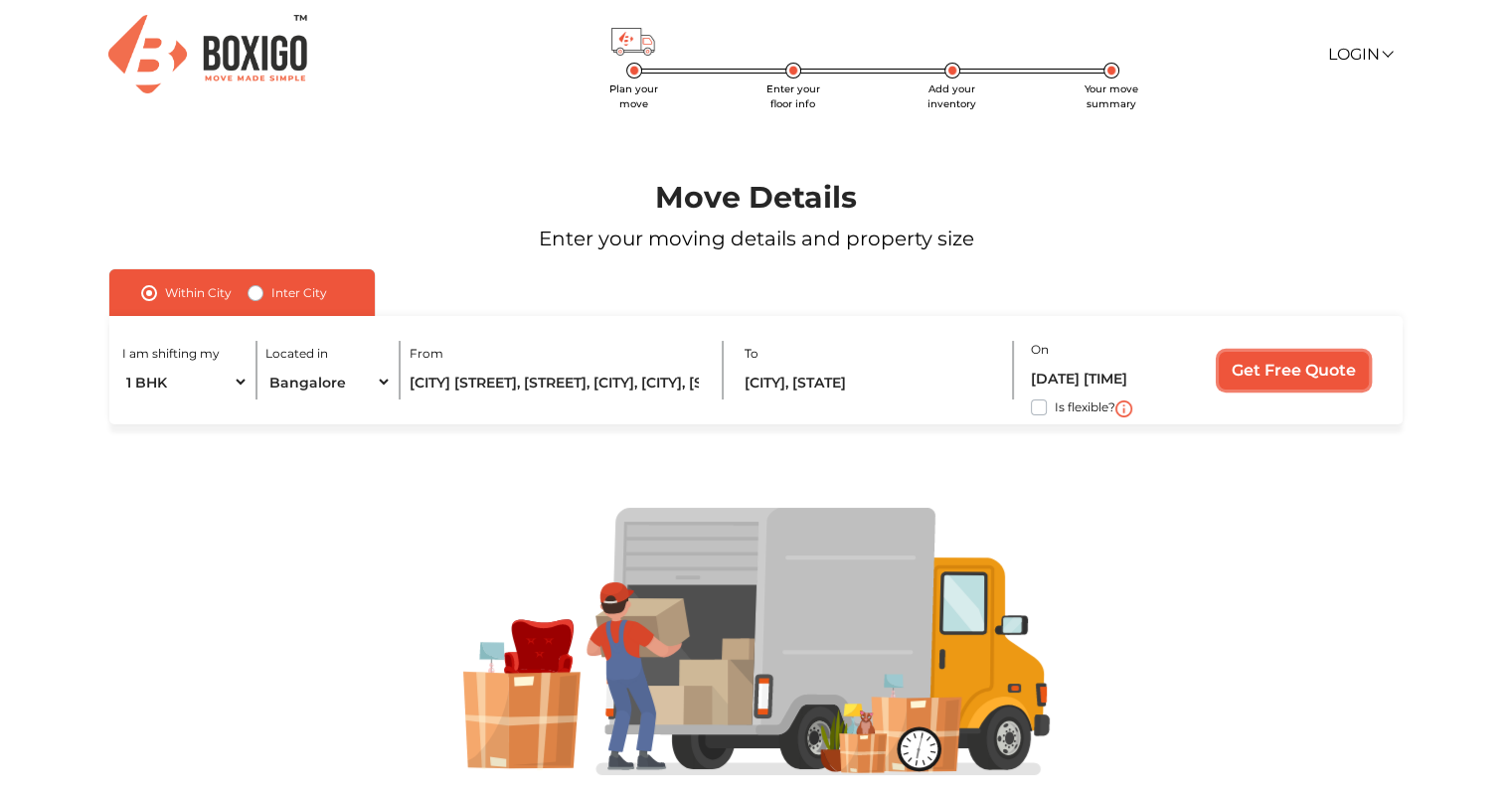 click on "Get Free Quote" at bounding box center [1293, 371] 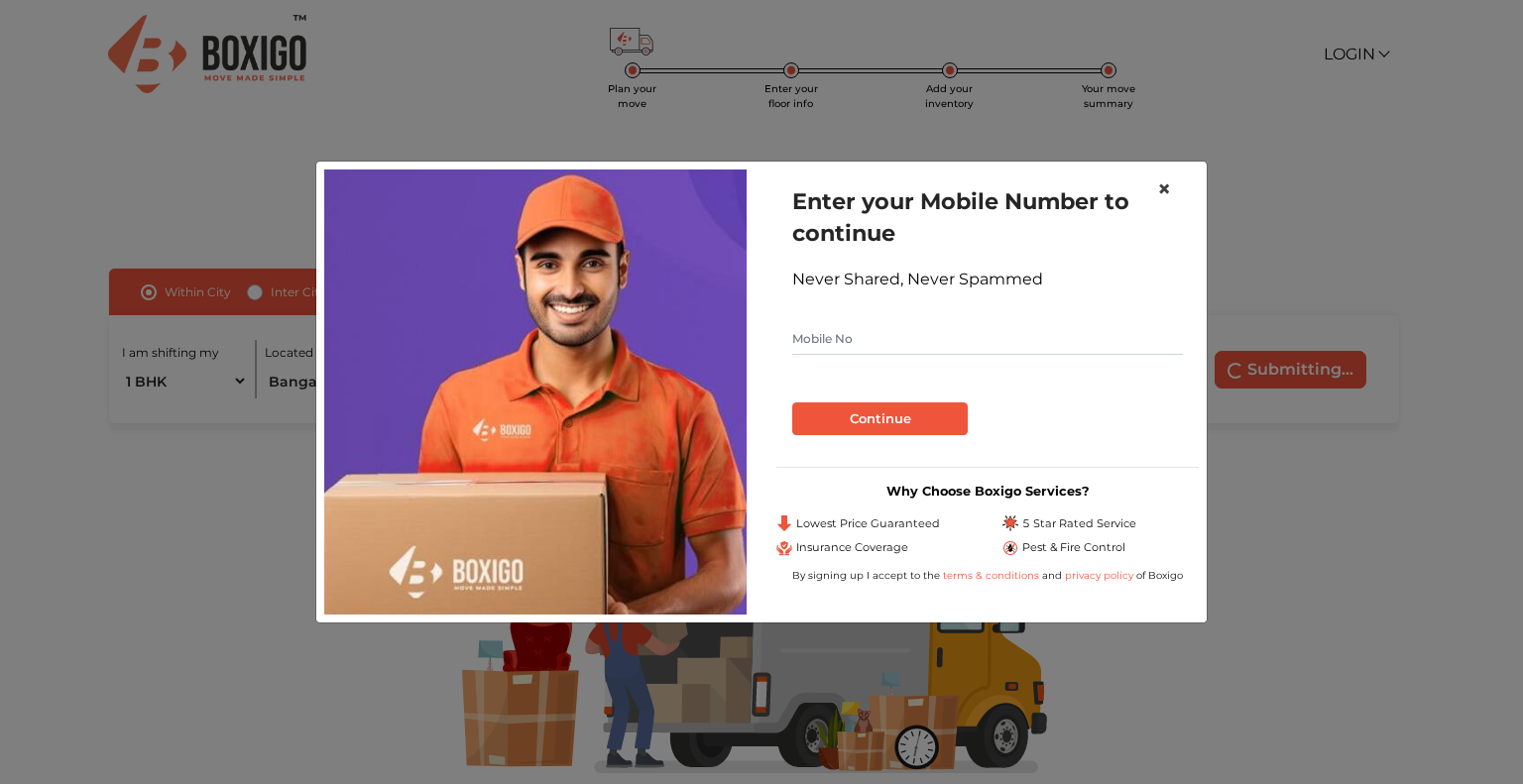 click on "×" at bounding box center (1164, 188) 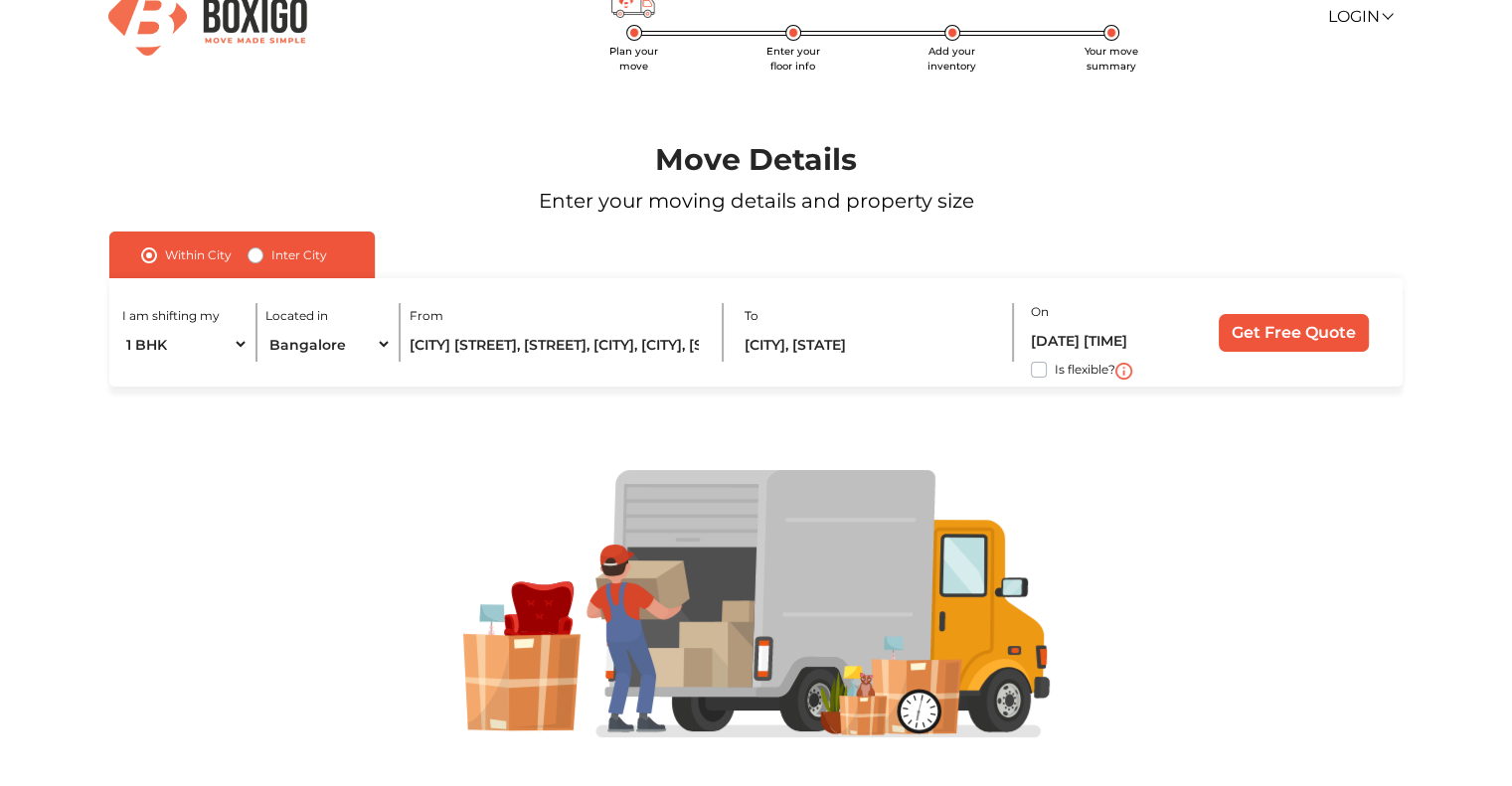 scroll, scrollTop: 74, scrollLeft: 0, axis: vertical 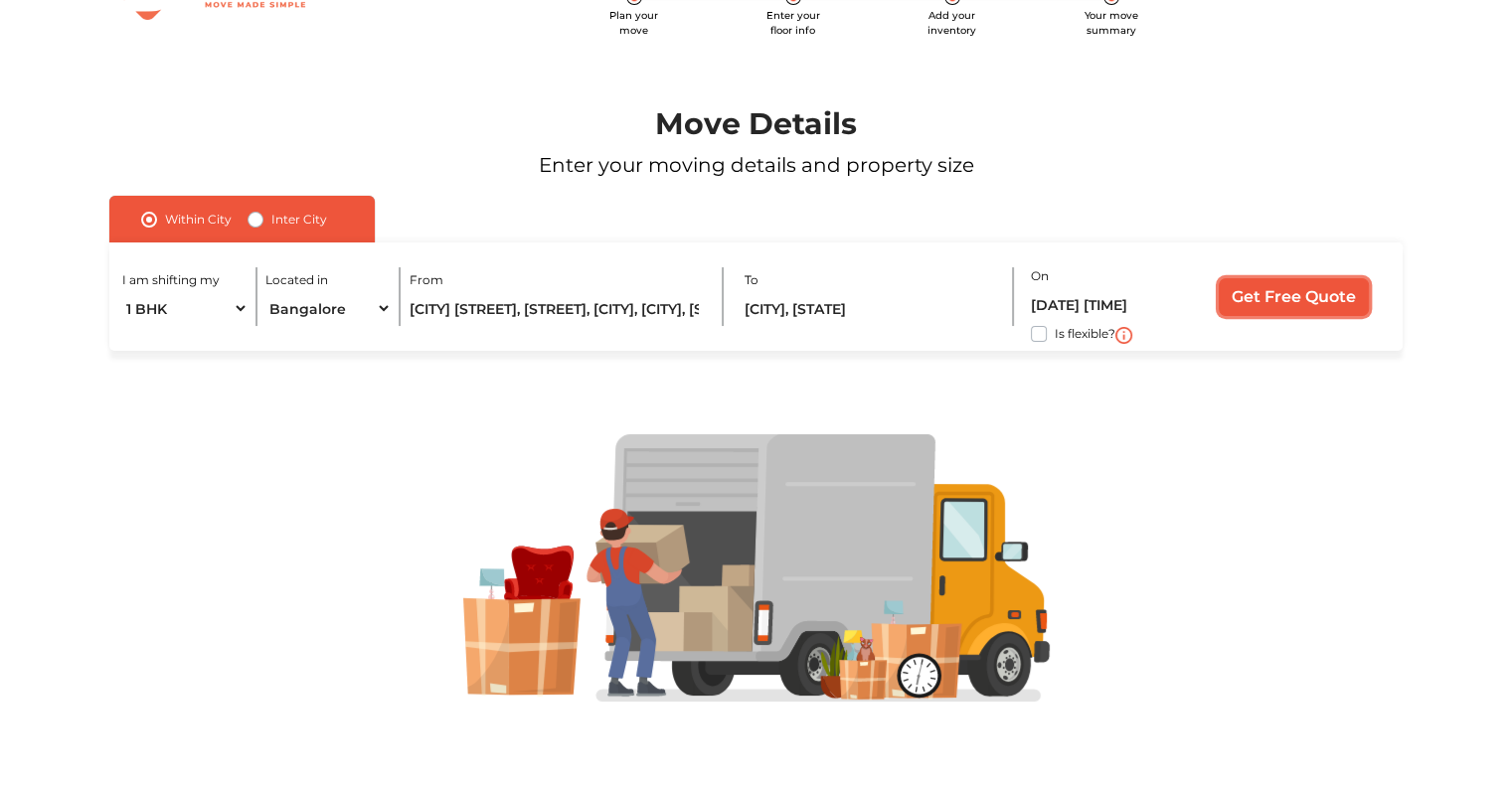 click on "Get Free Quote" at bounding box center (1293, 297) 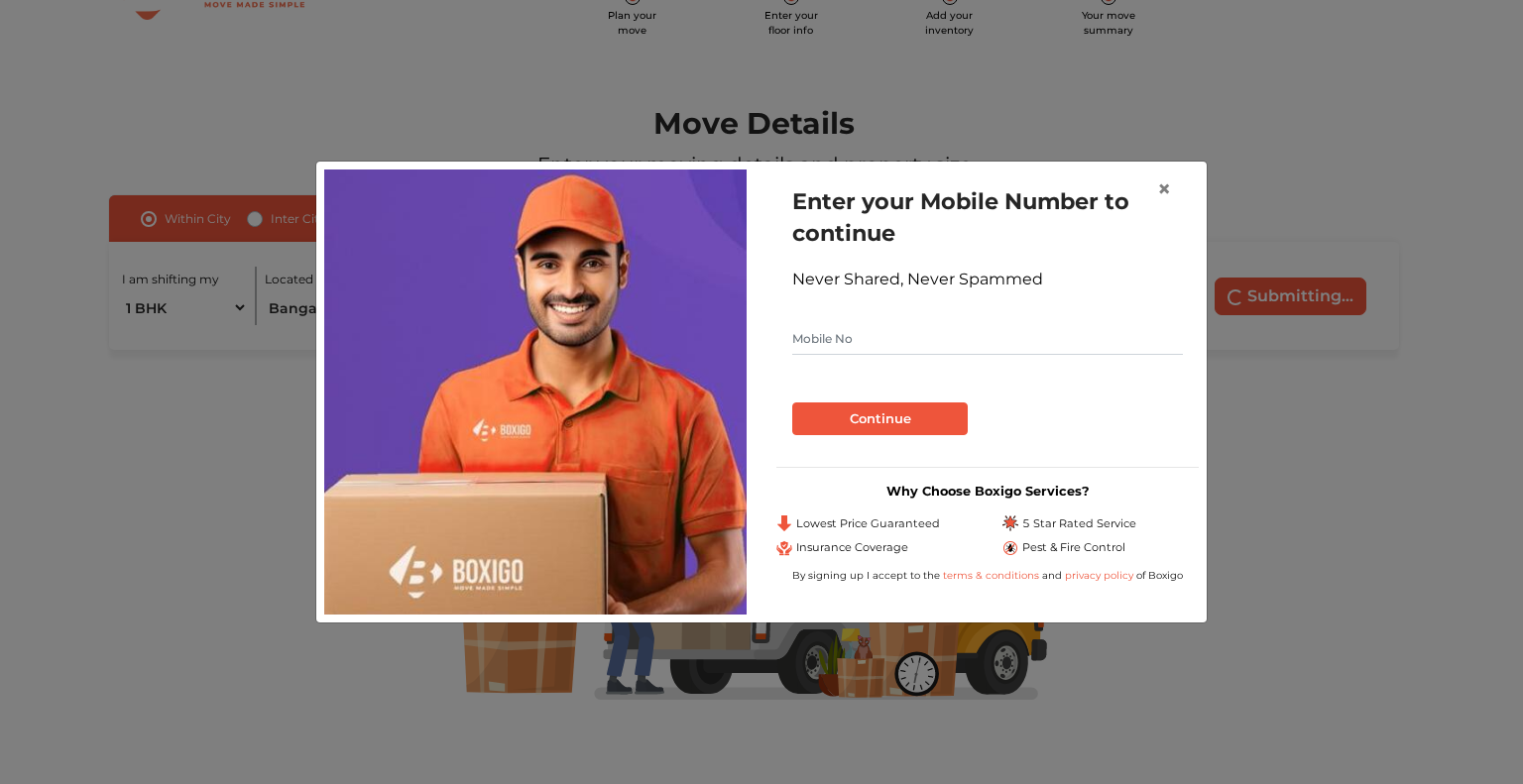 click at bounding box center [988, 339] 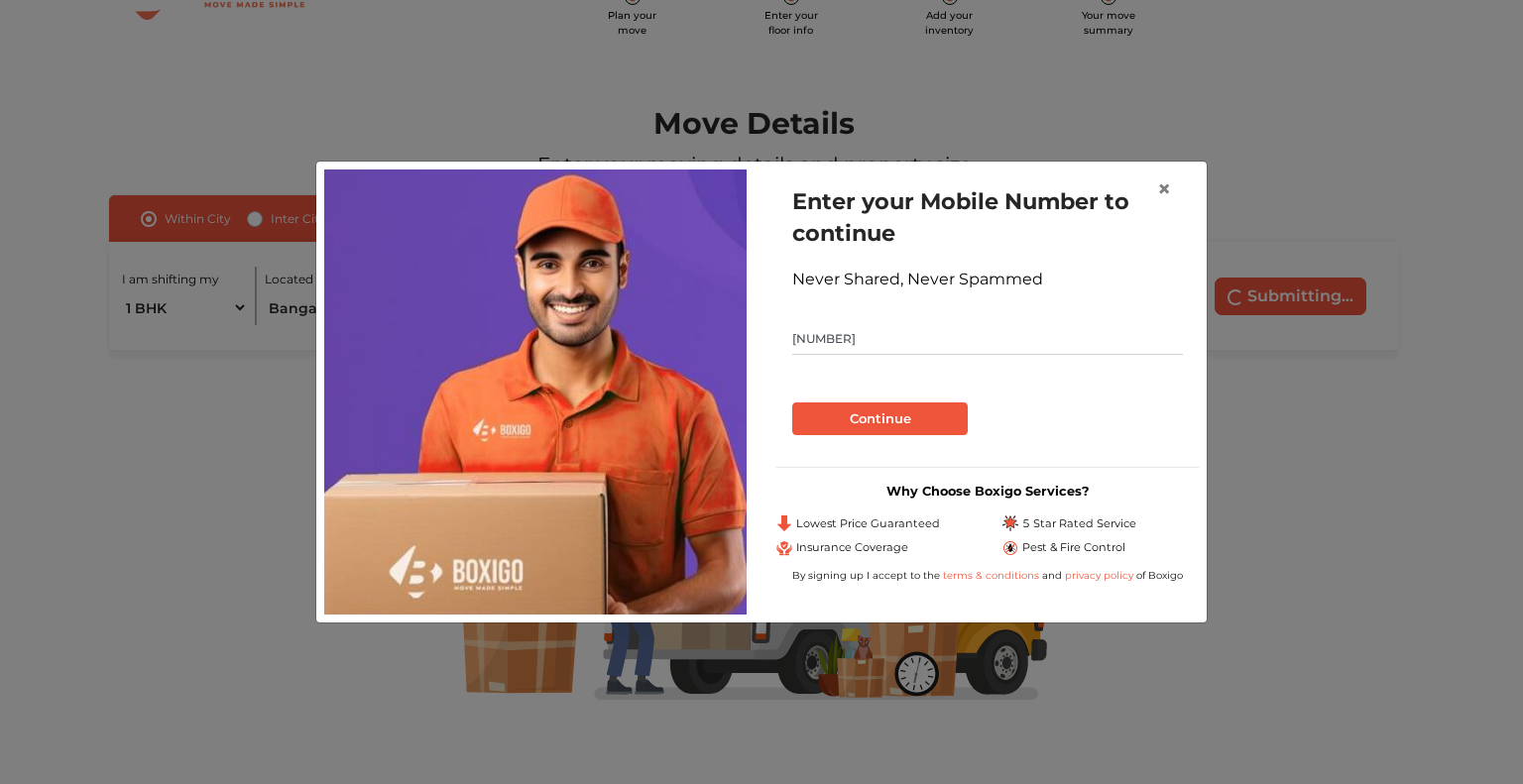 type on "8695895624" 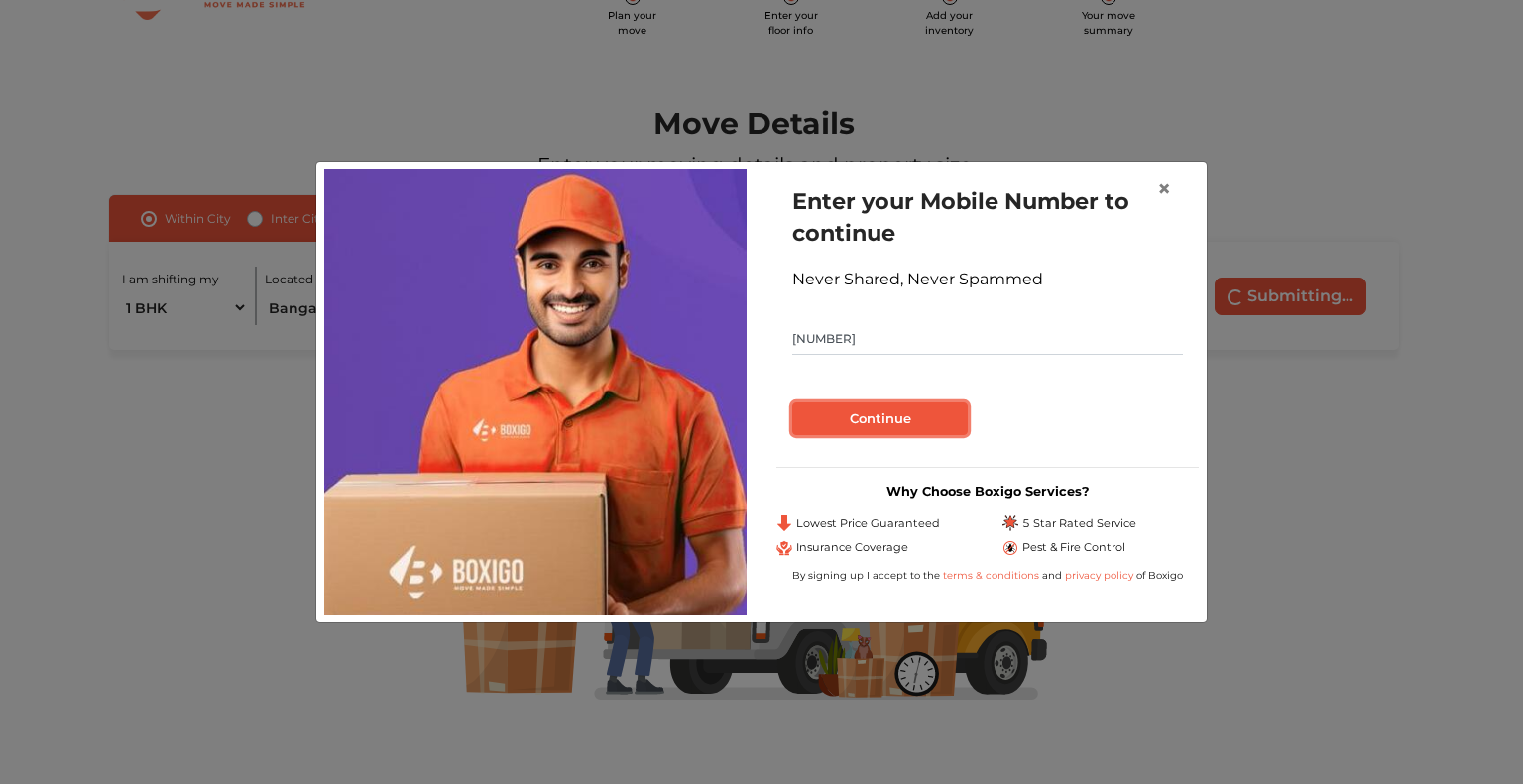 click on "Continue" at bounding box center [879, 419] 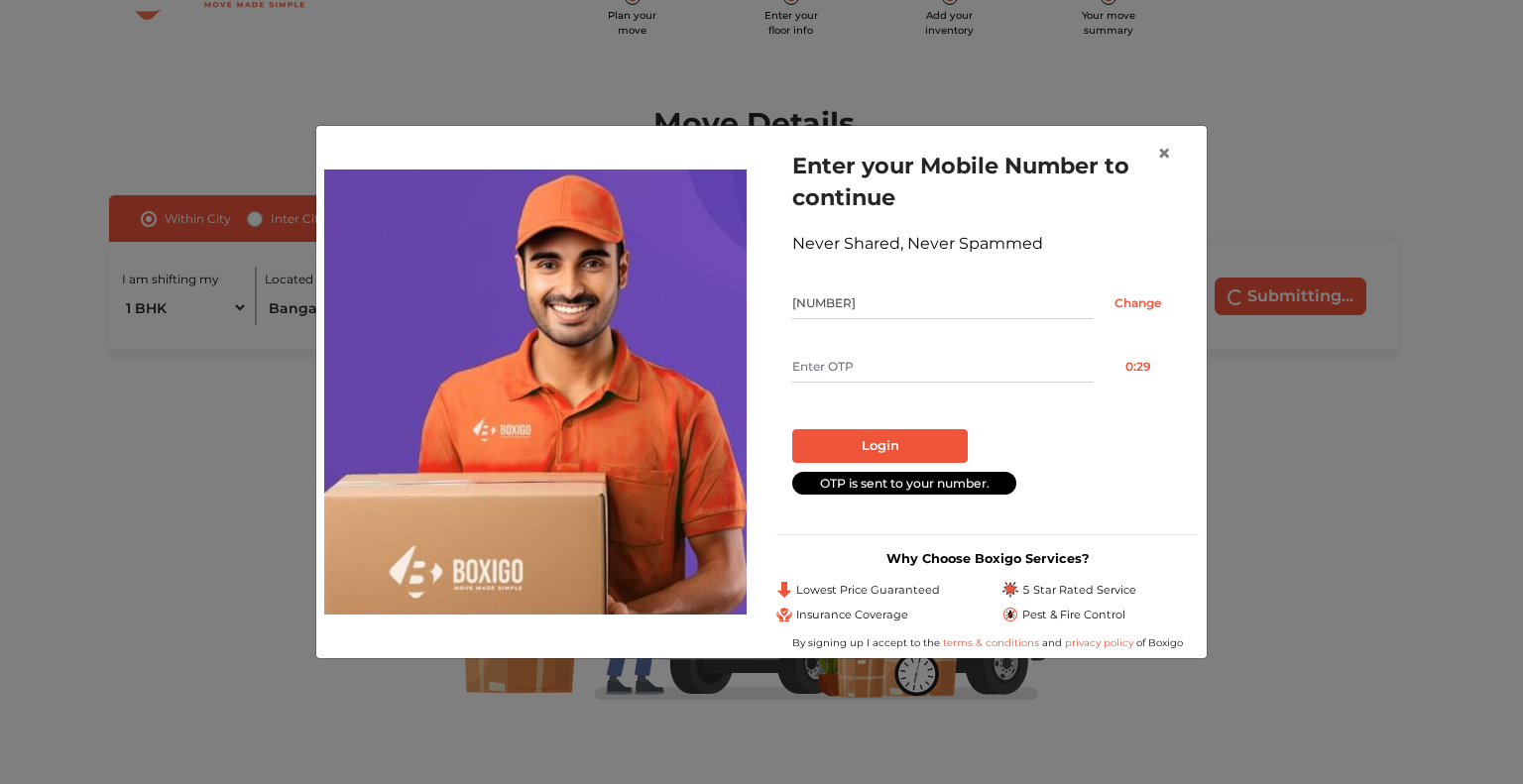 click at bounding box center (942, 367) 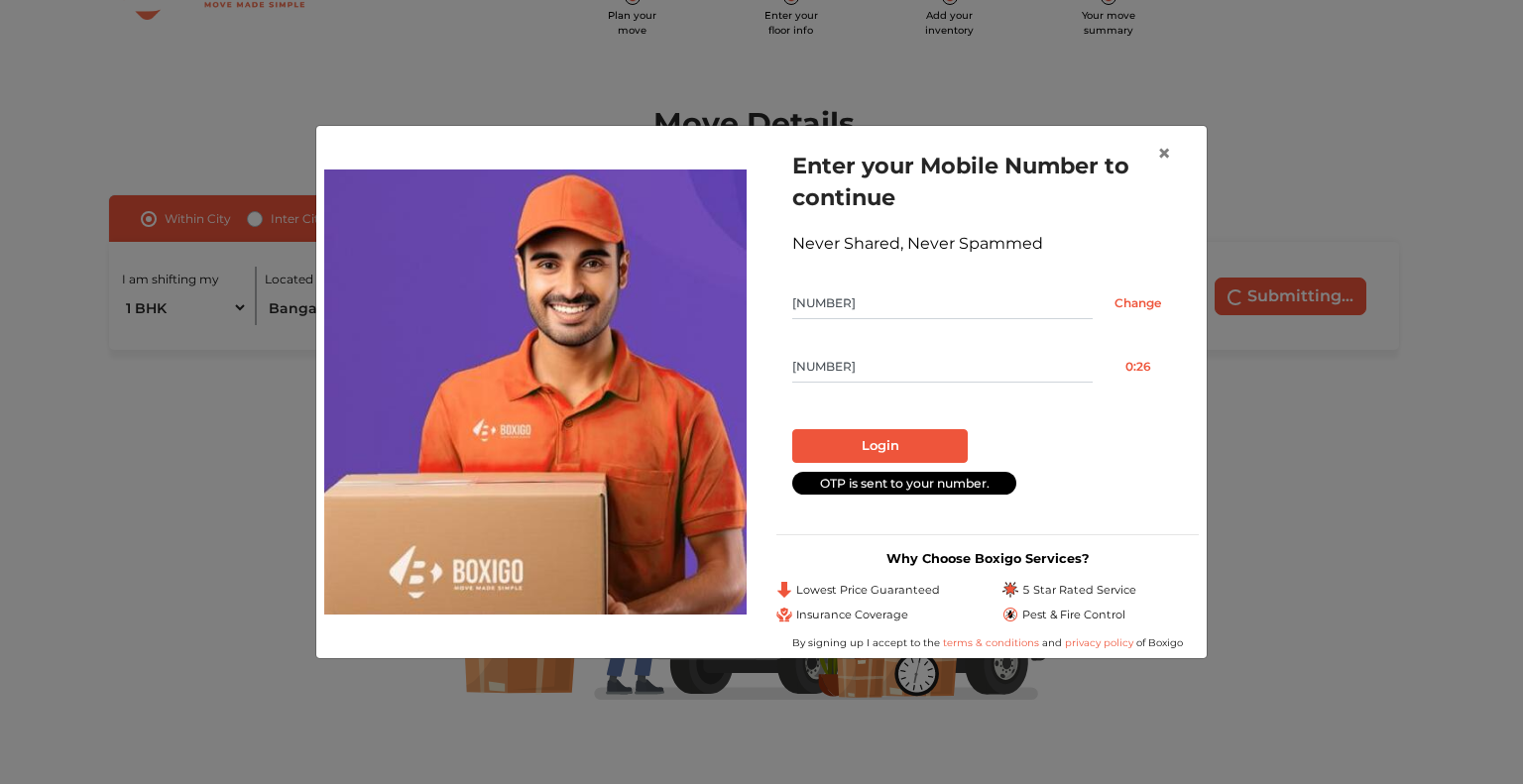 type on "8756" 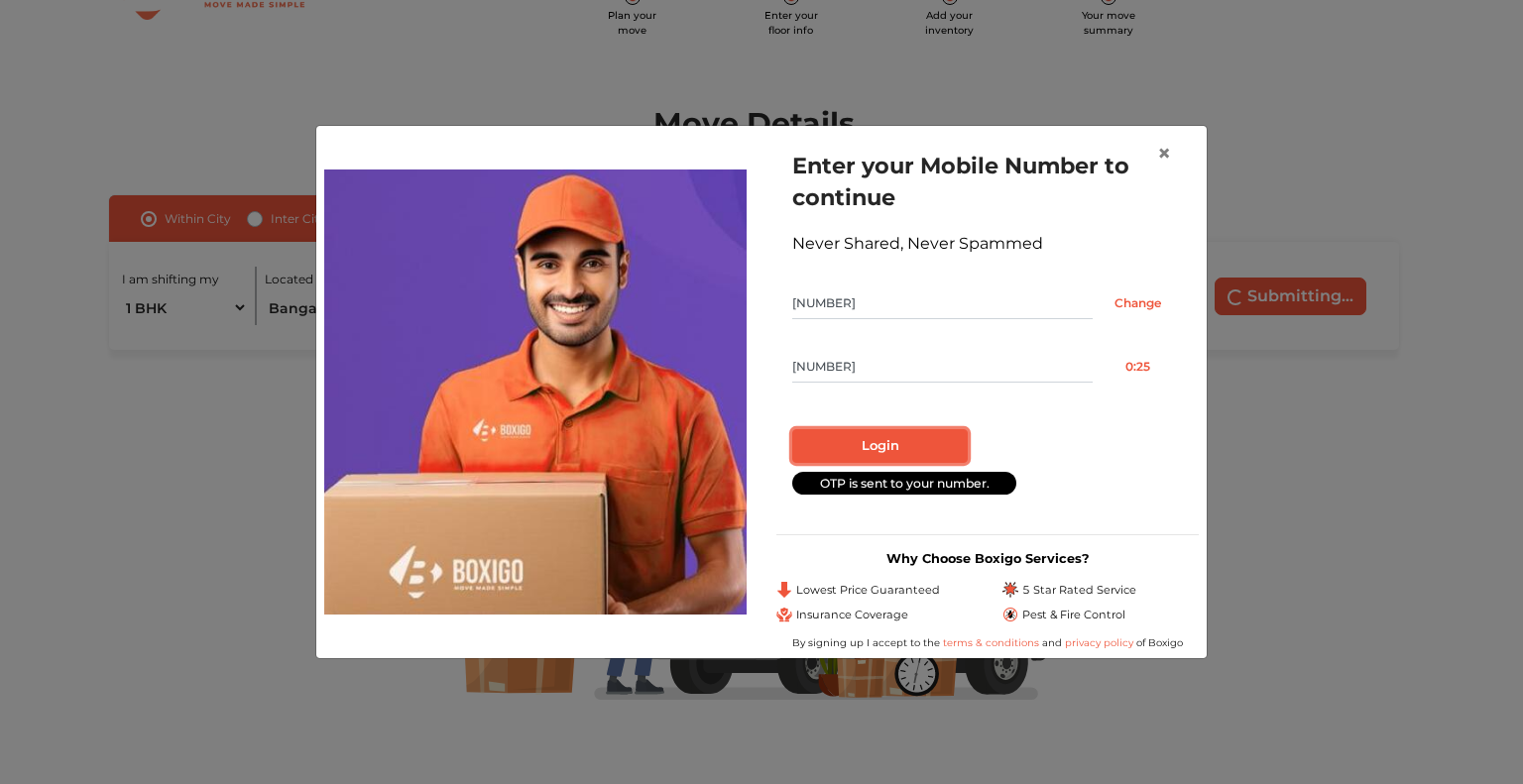 click on "Login" at bounding box center [879, 446] 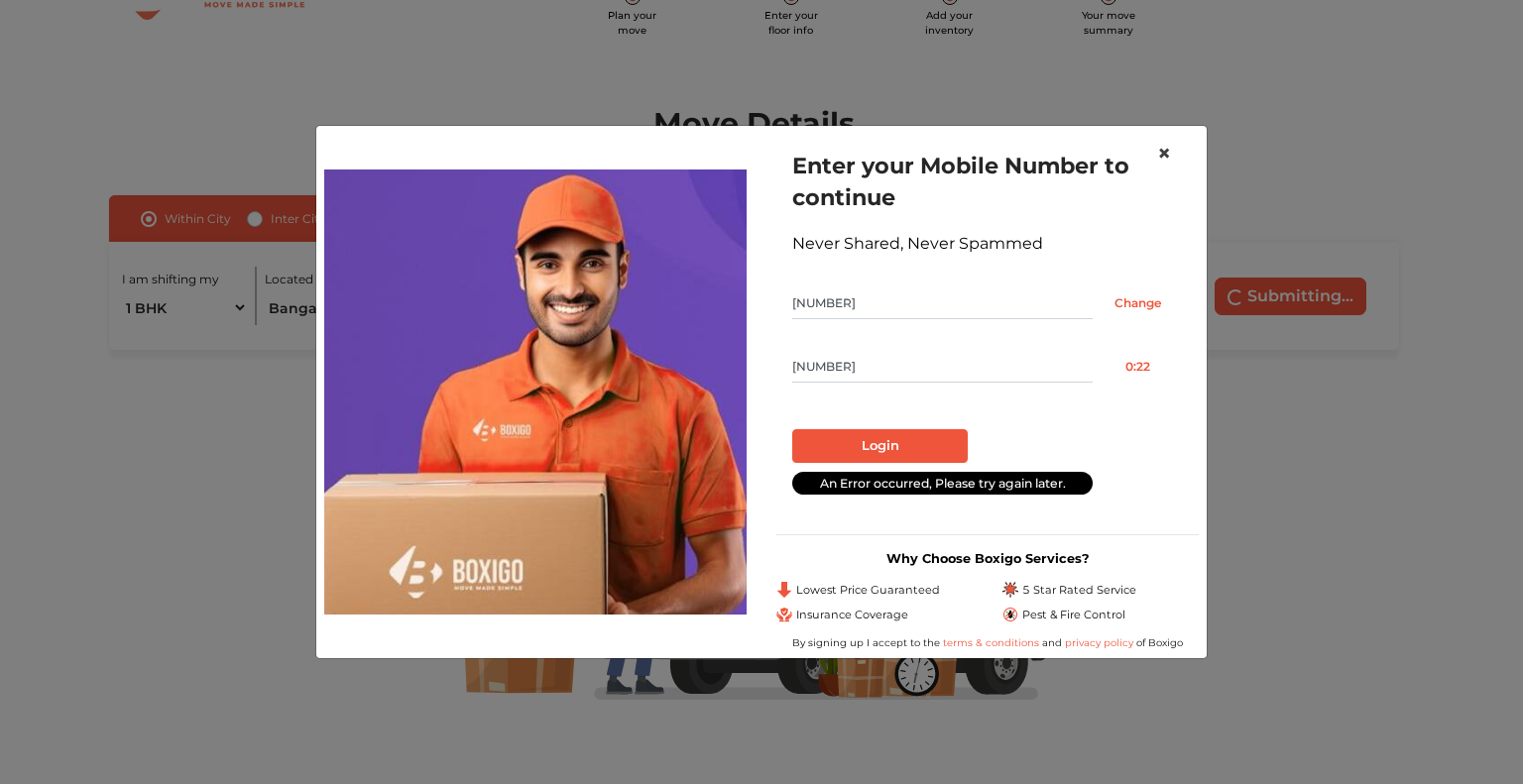 click on "×" at bounding box center [1164, 153] 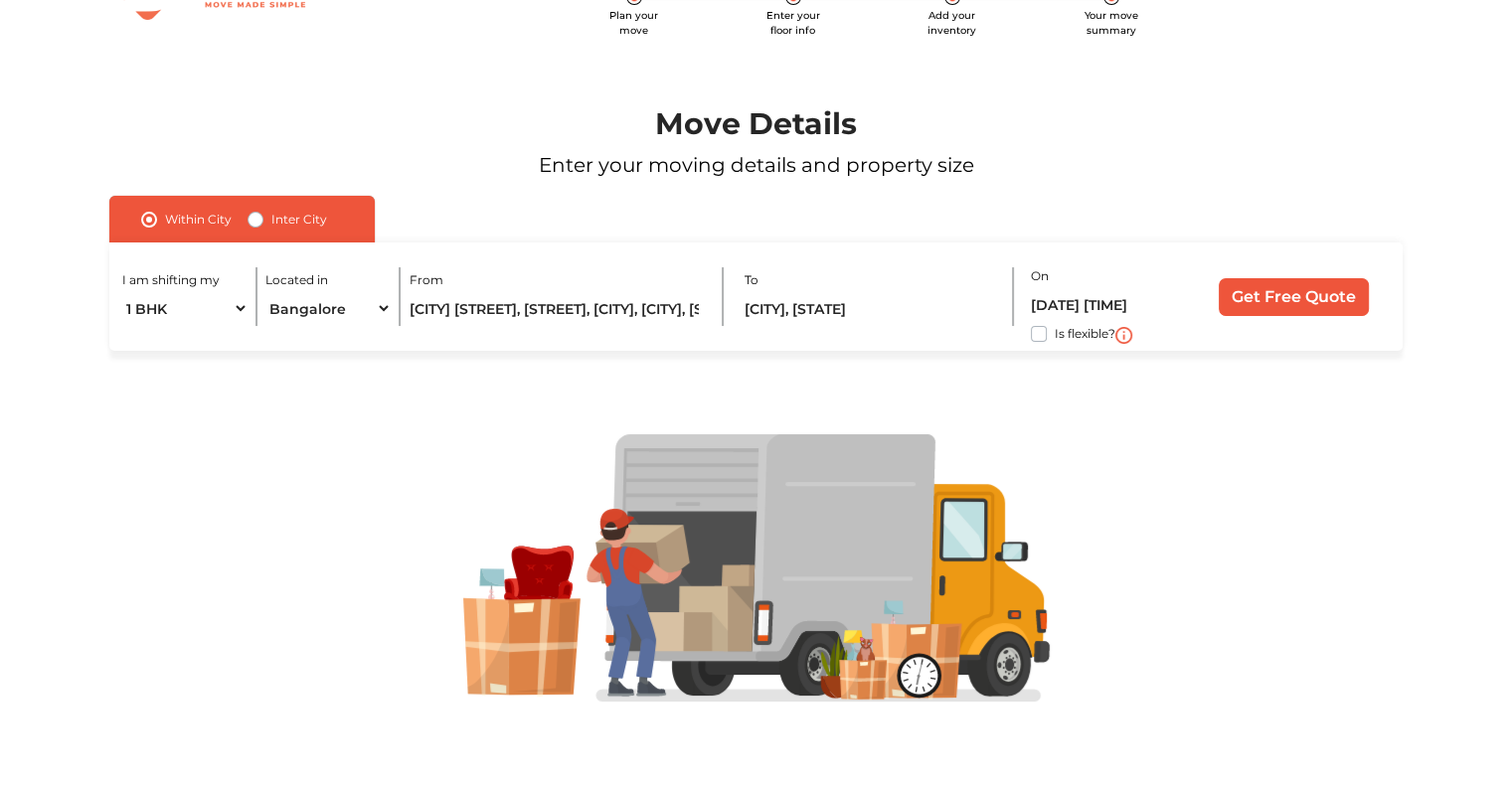 click at bounding box center [756, 568] 